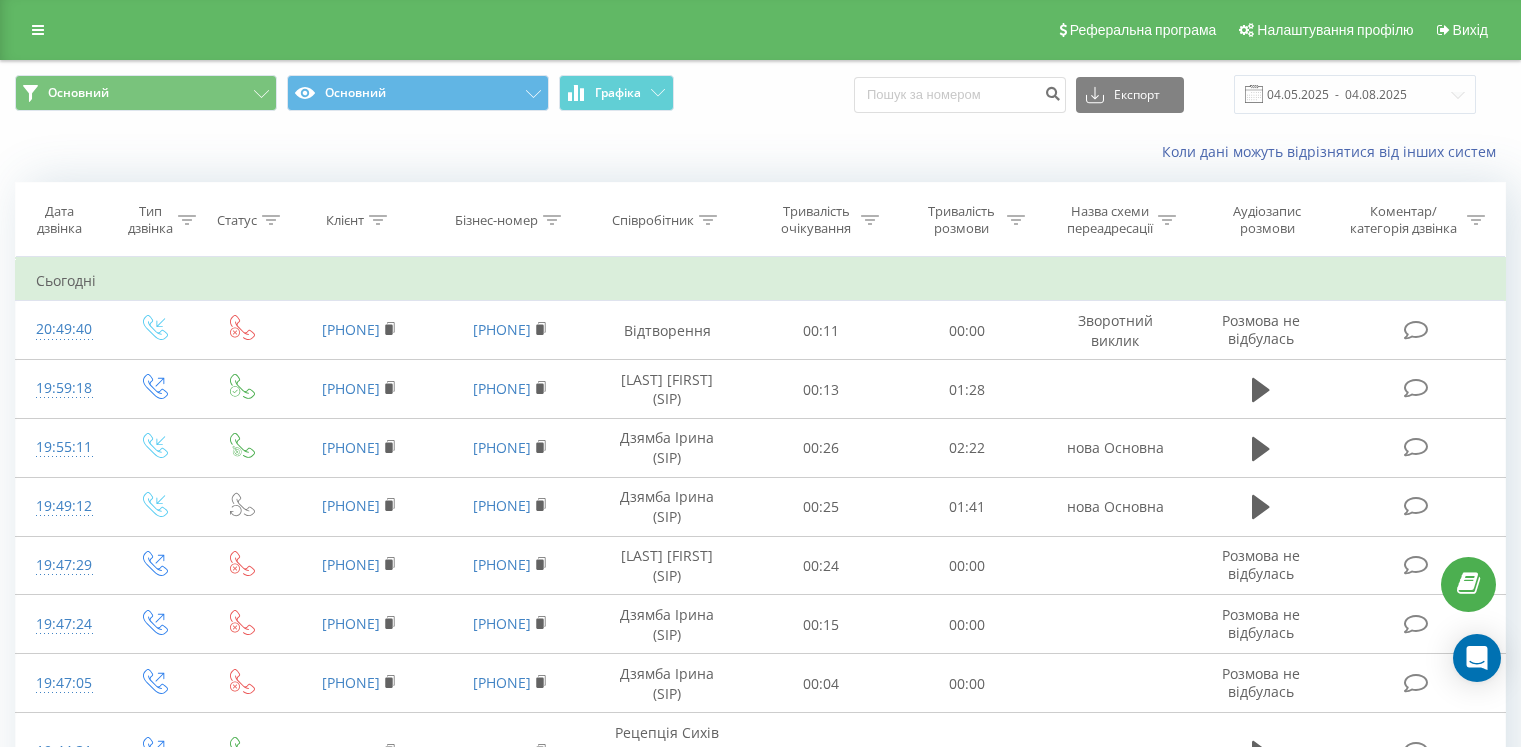 scroll, scrollTop: 0, scrollLeft: 0, axis: both 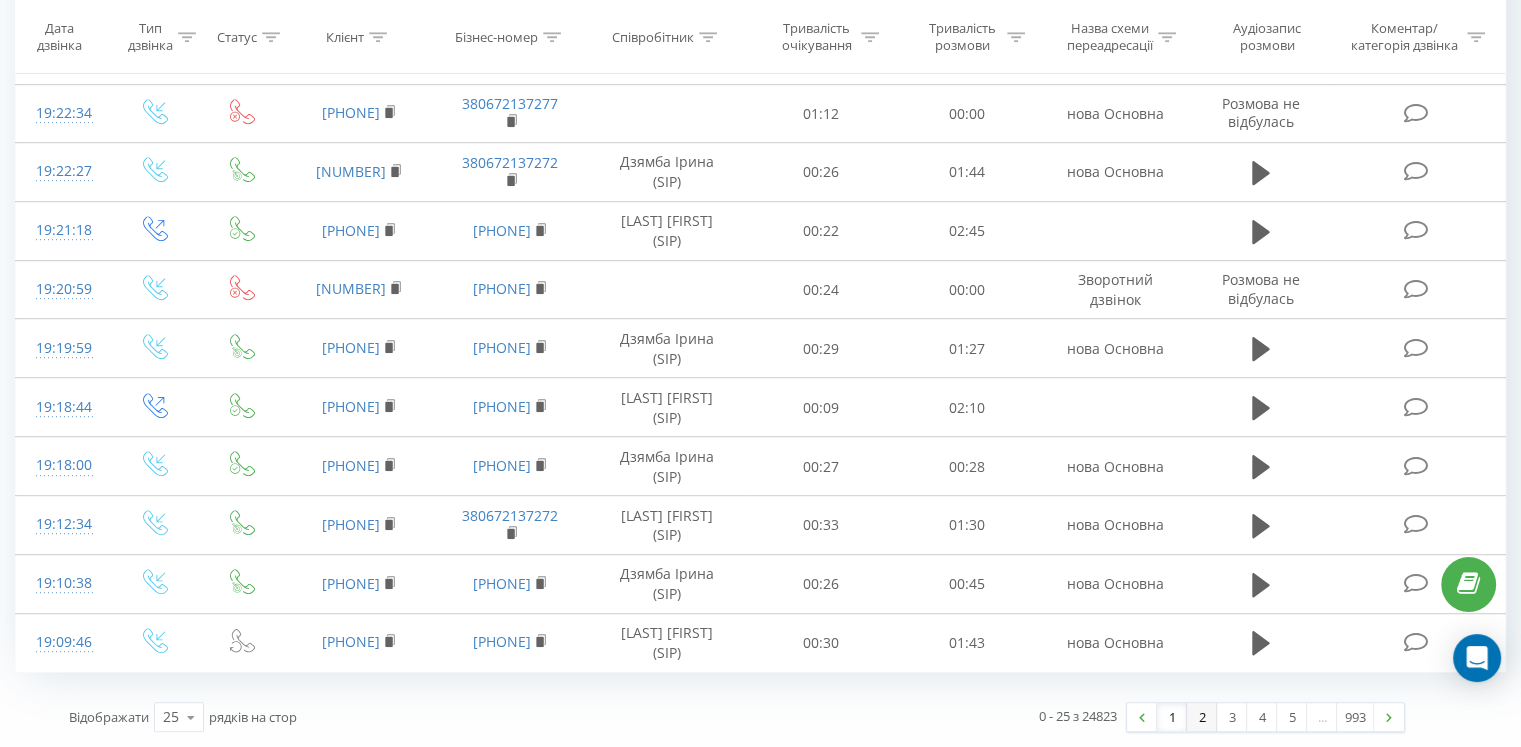 click on "2" at bounding box center [1202, 717] 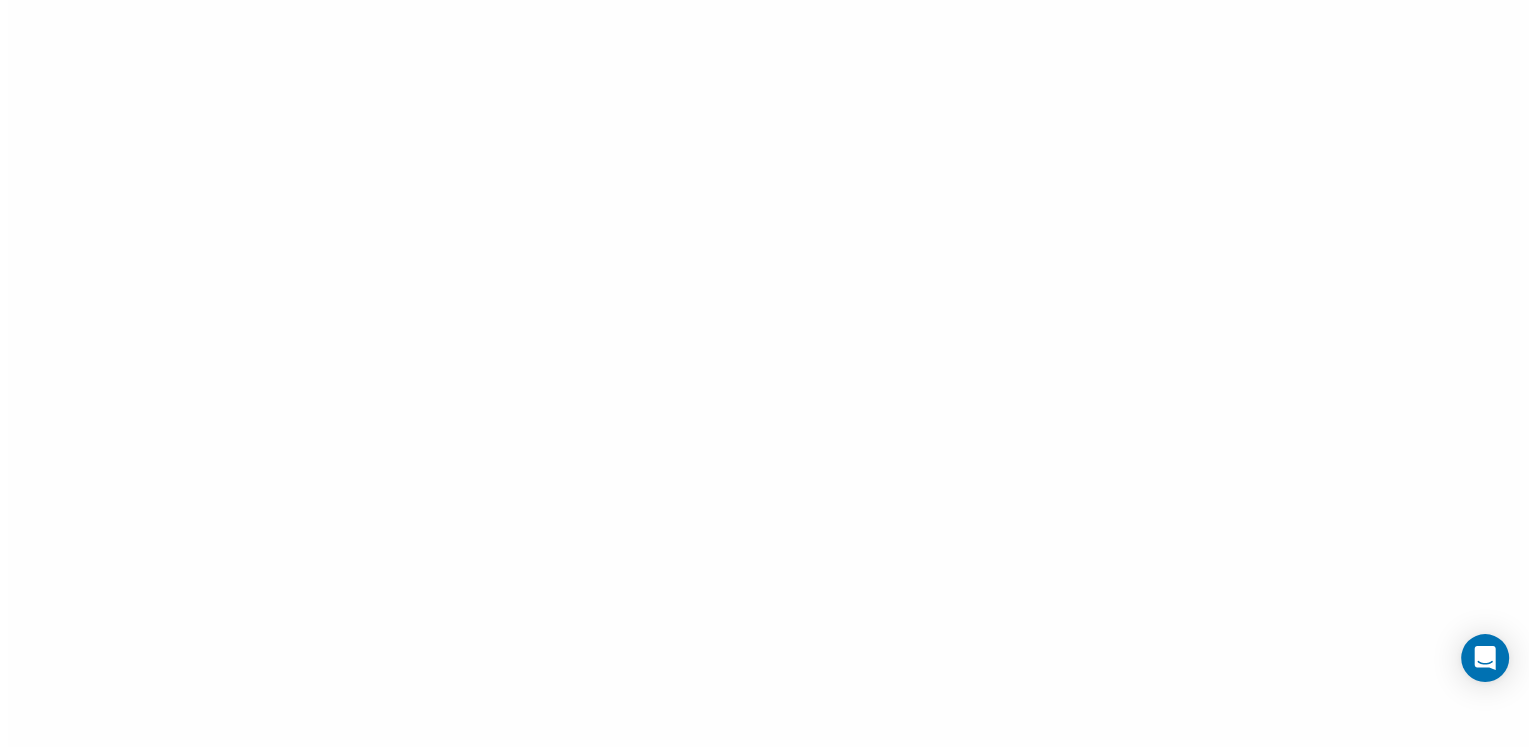 scroll, scrollTop: 0, scrollLeft: 0, axis: both 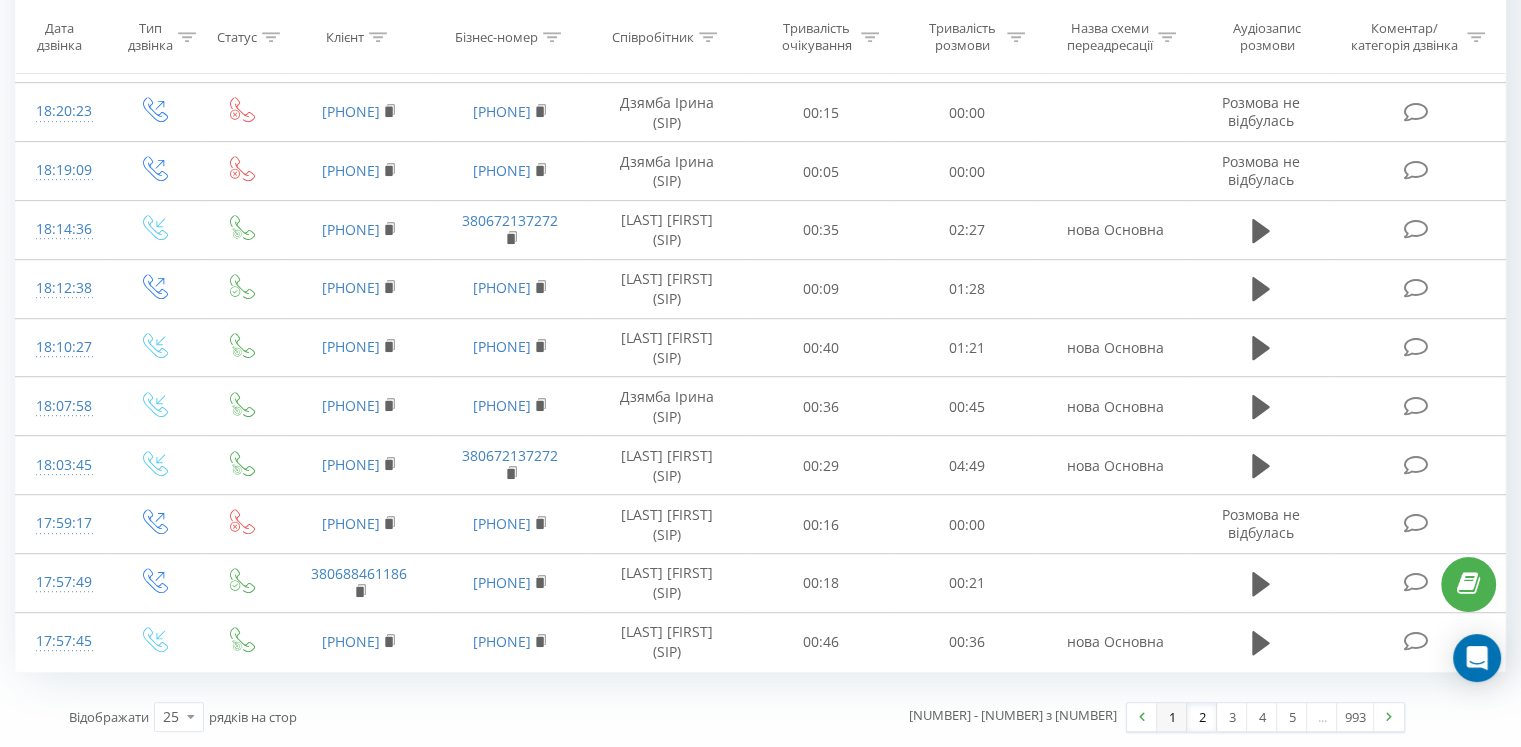 click on "1" at bounding box center [1172, 717] 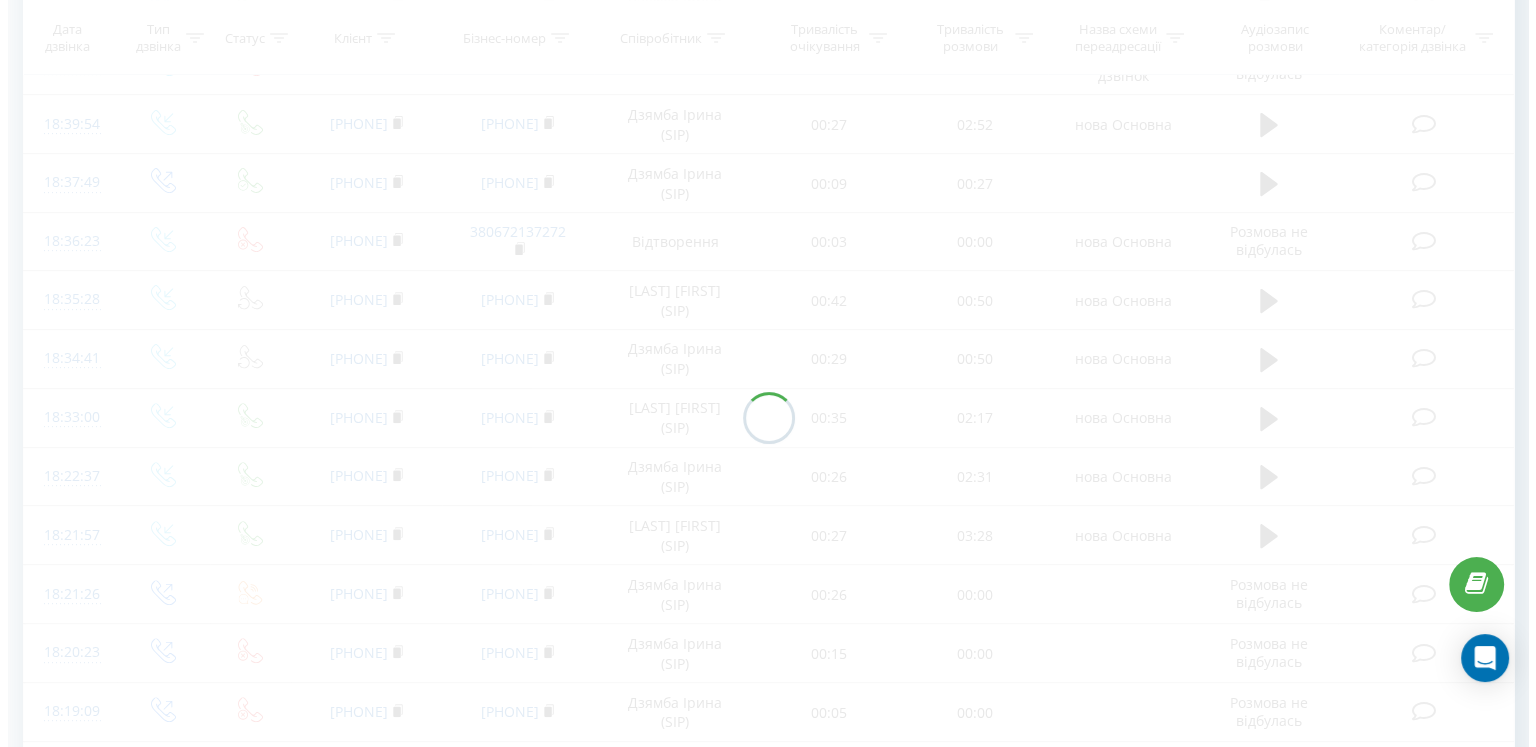 scroll, scrollTop: 0, scrollLeft: 0, axis: both 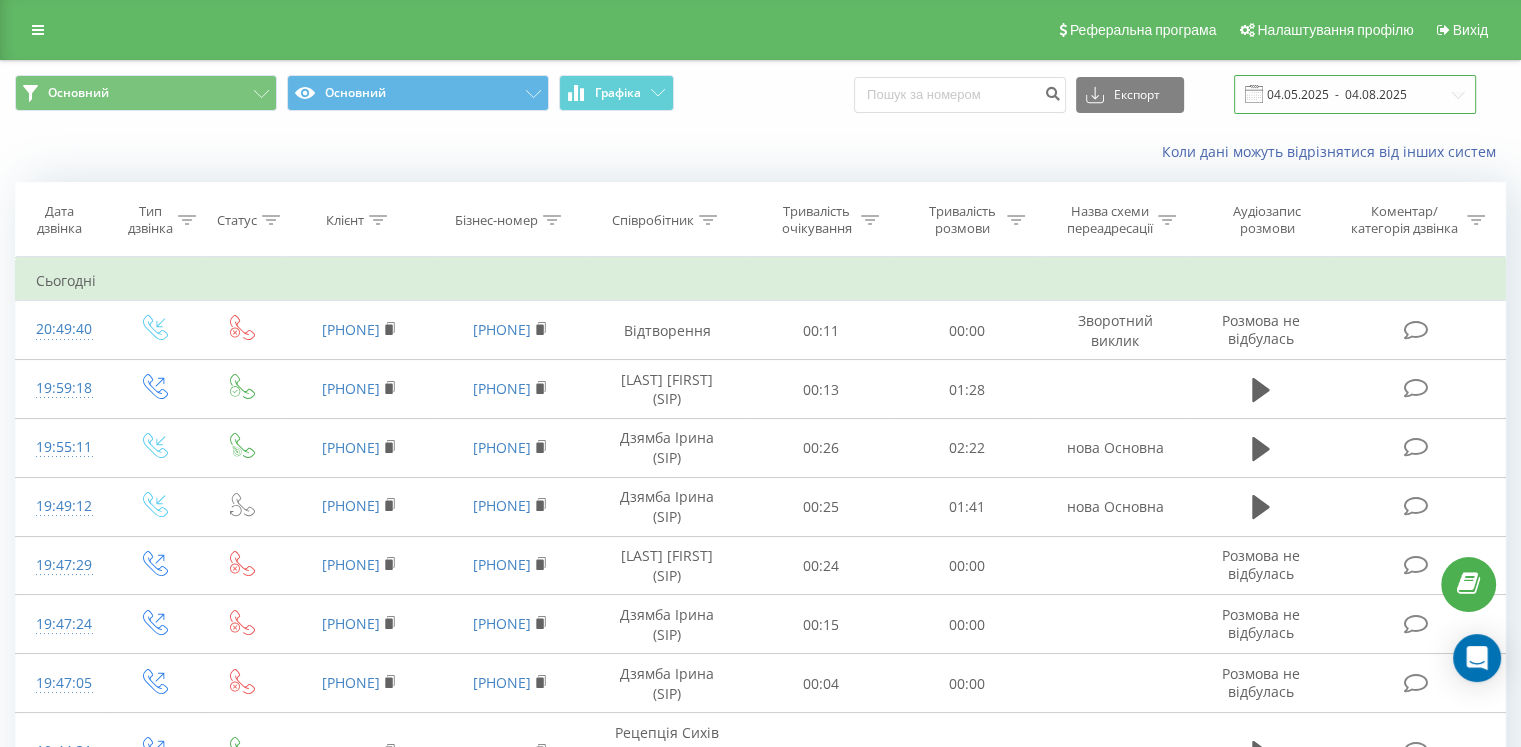 click on "04.05.2025  -  04.08.2025" at bounding box center (1355, 94) 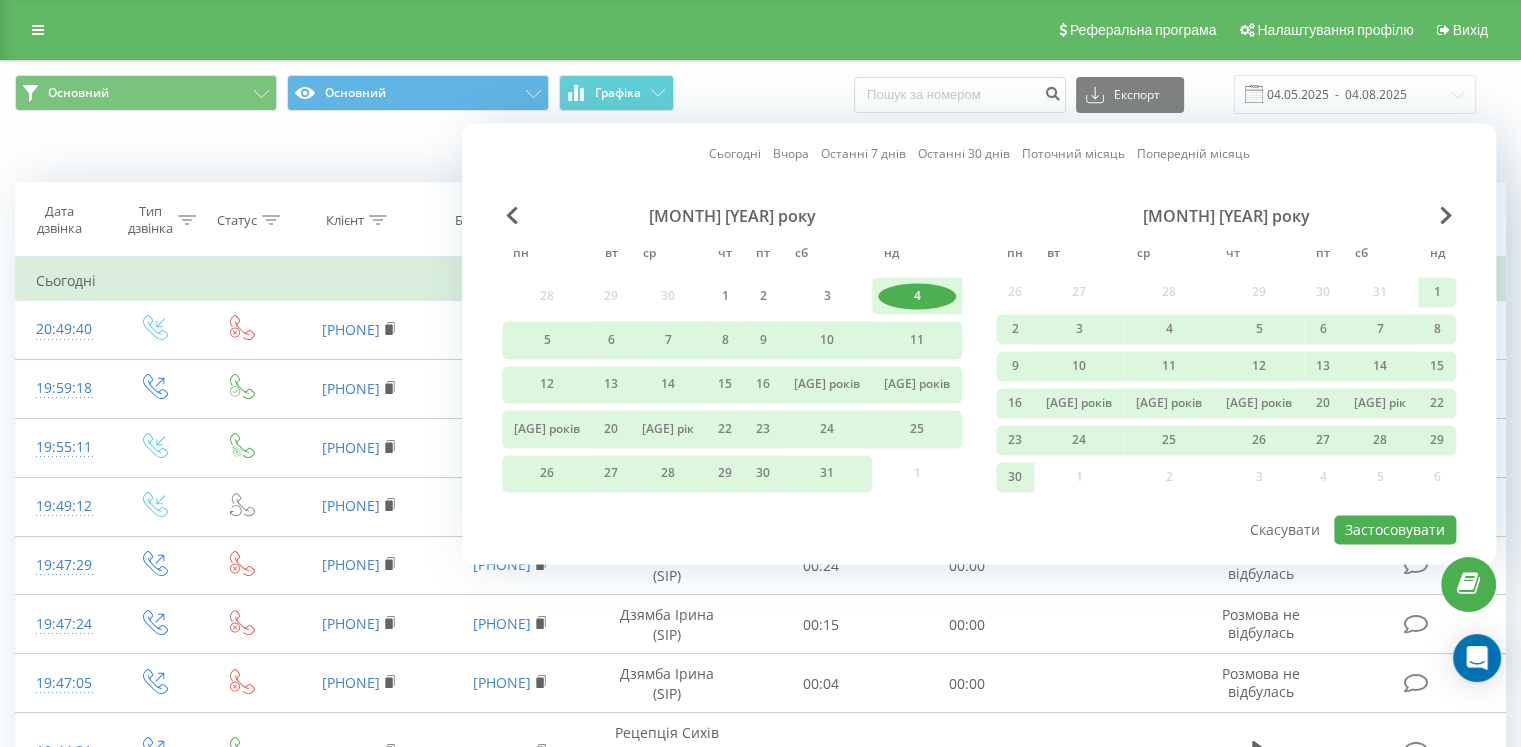 click on "червень 2025 року пн вт ср чт пт сб нд 26 27 28 29 30 31 1 2 3 4 5 6 7 8 9 10 11 12 13 14 15 16 17 років 18 років 19 років 20 21 рік 22 23 24 25 26 27 28 29 30 1 2 3 4 5 6" at bounding box center (1226, 352) 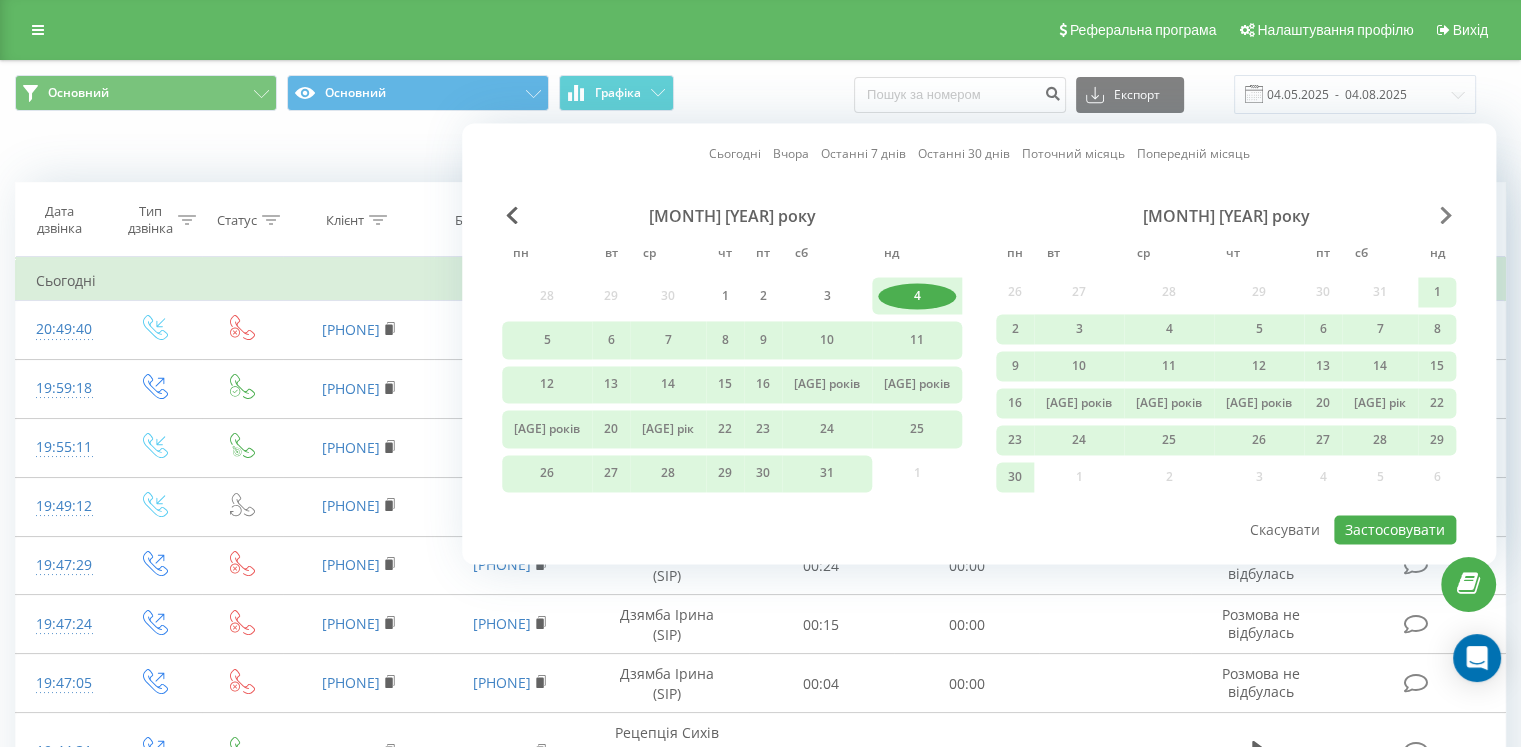click at bounding box center (1446, 215) 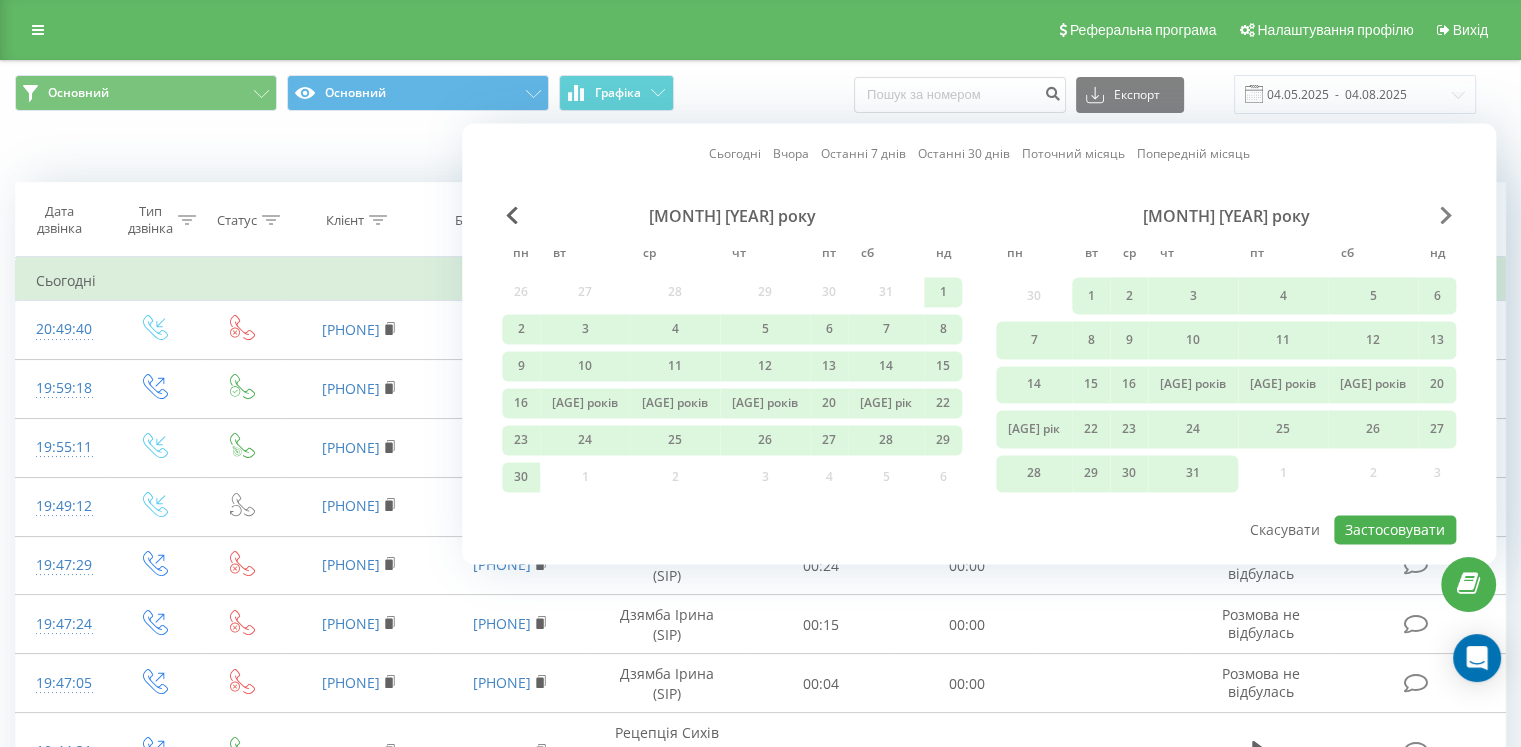 click at bounding box center [1446, 215] 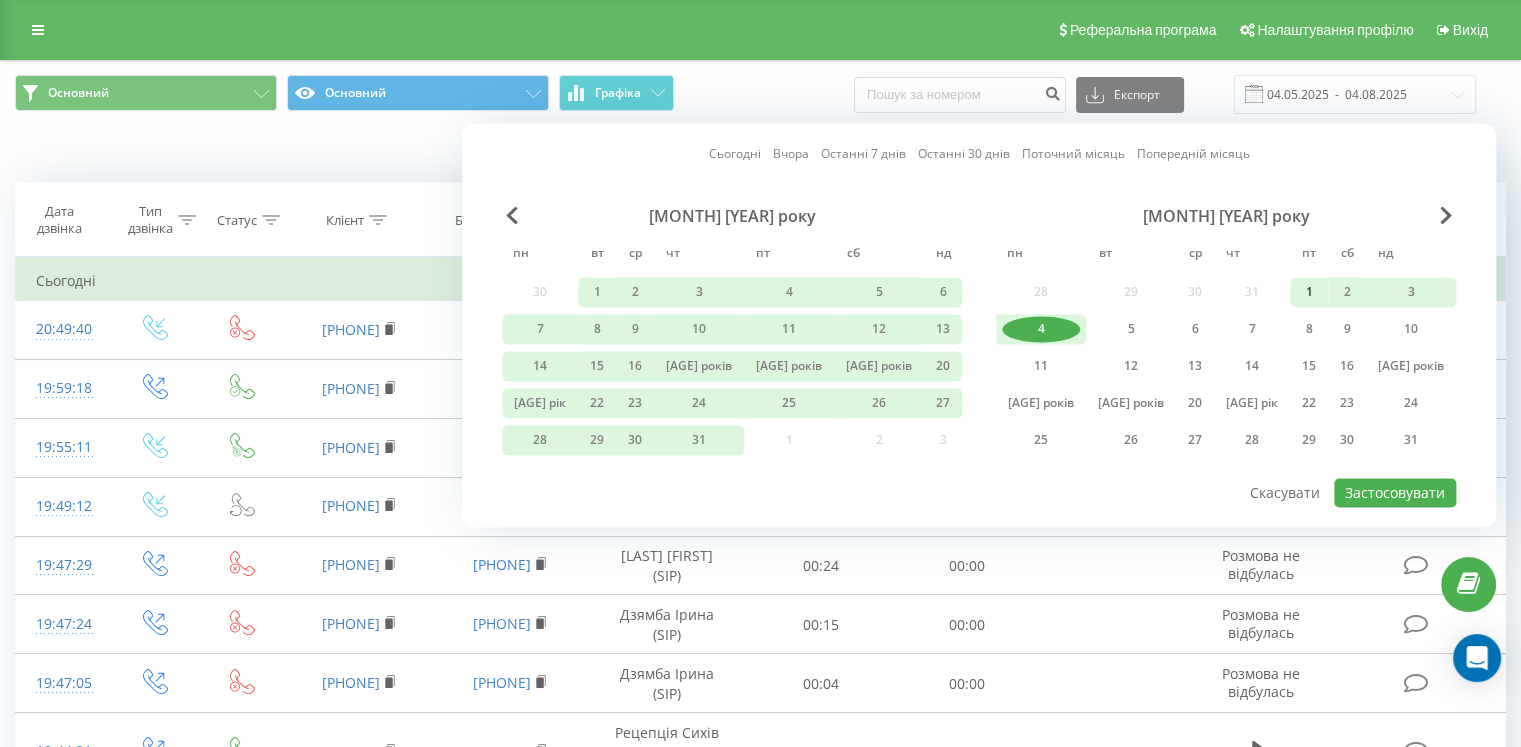 click on "1" at bounding box center (1309, 292) 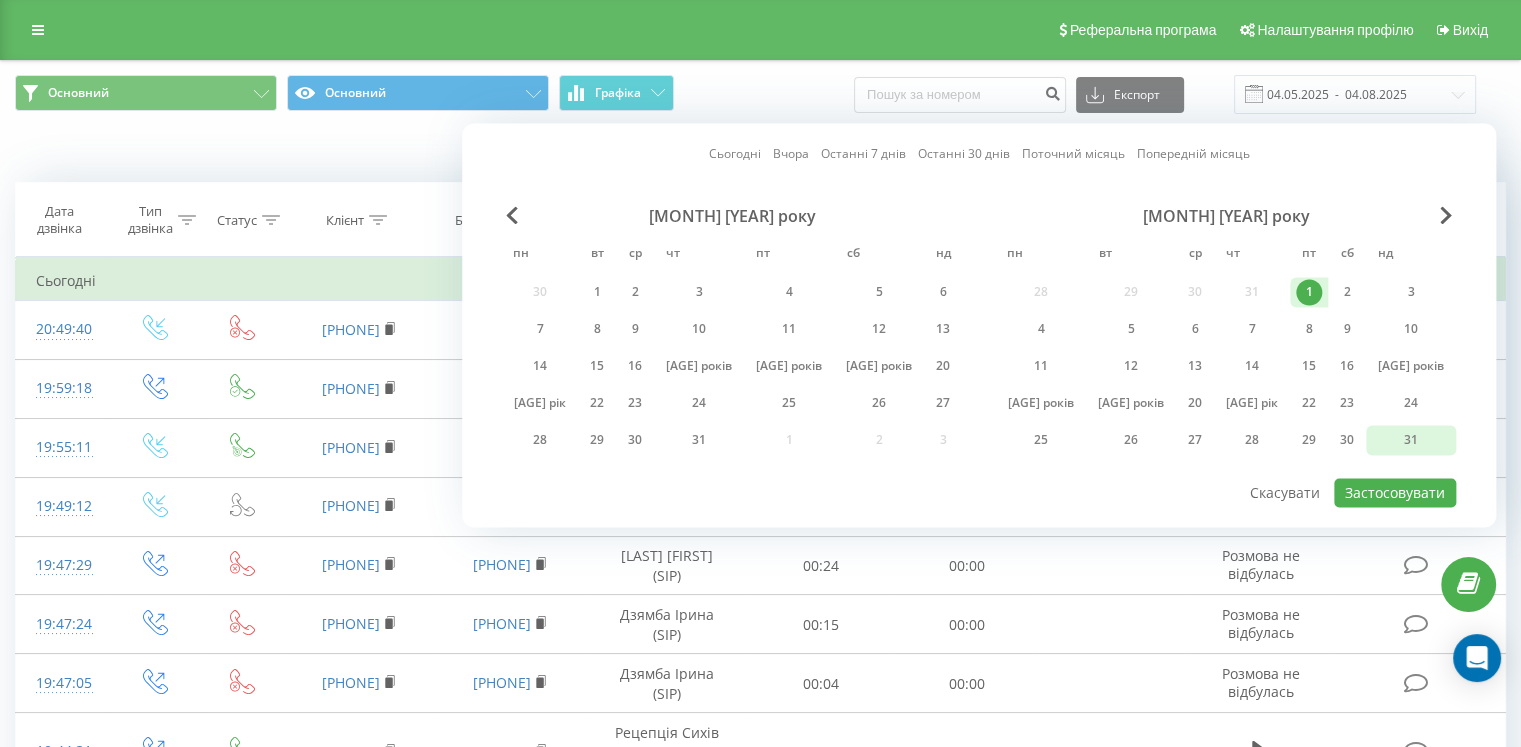 click on "31" at bounding box center (1411, 440) 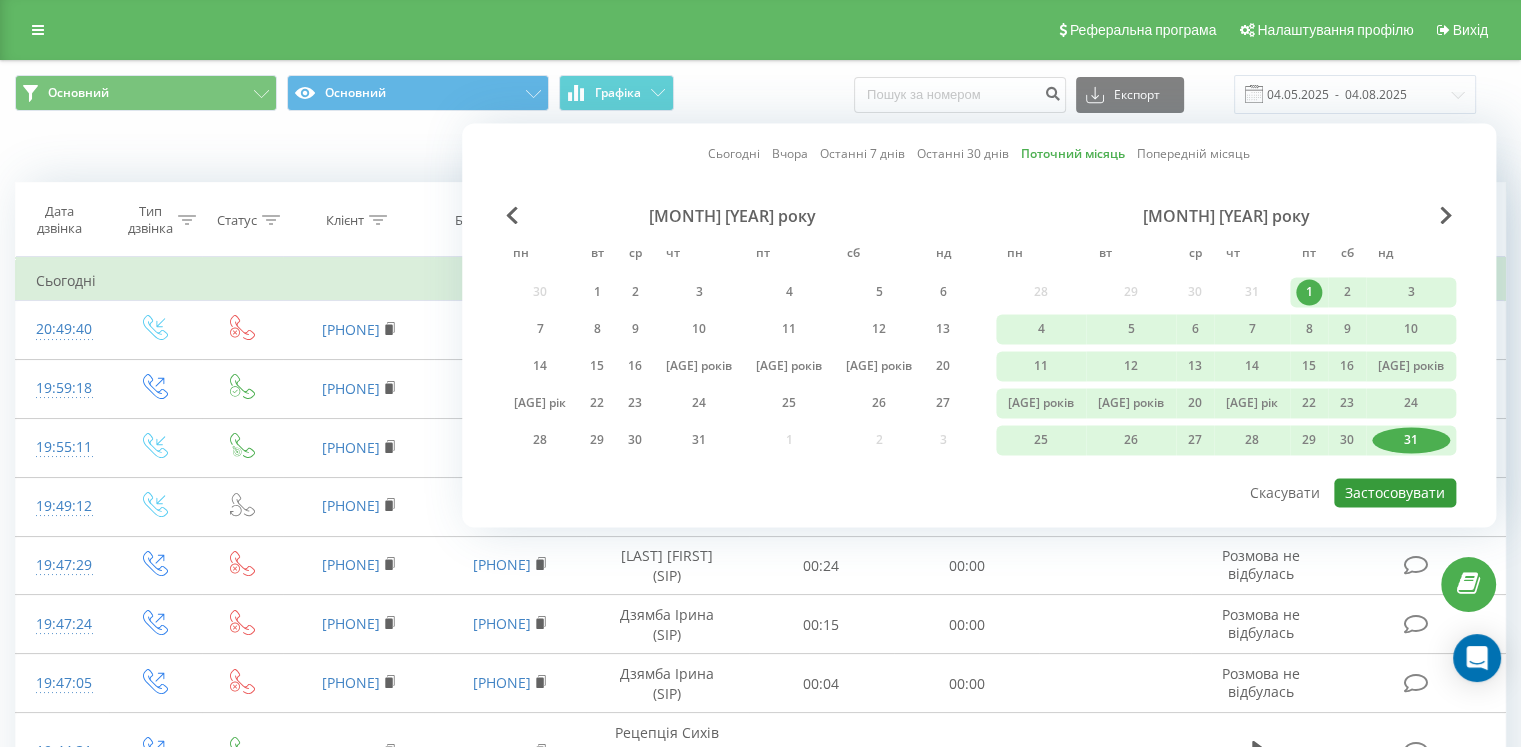 click on "Застосовувати" at bounding box center [1395, 492] 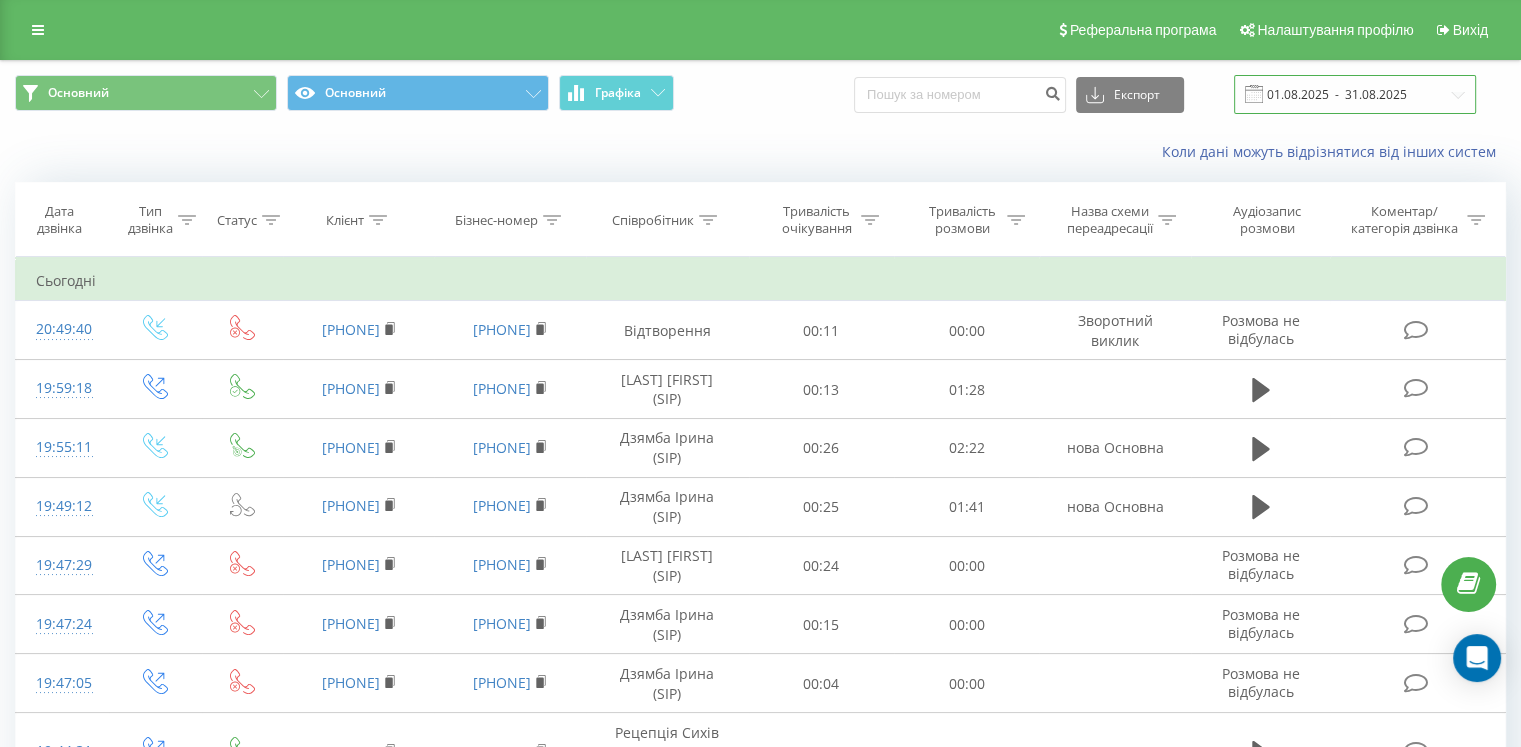 click on "01.08.2025  -  31.08.2025" at bounding box center [1355, 94] 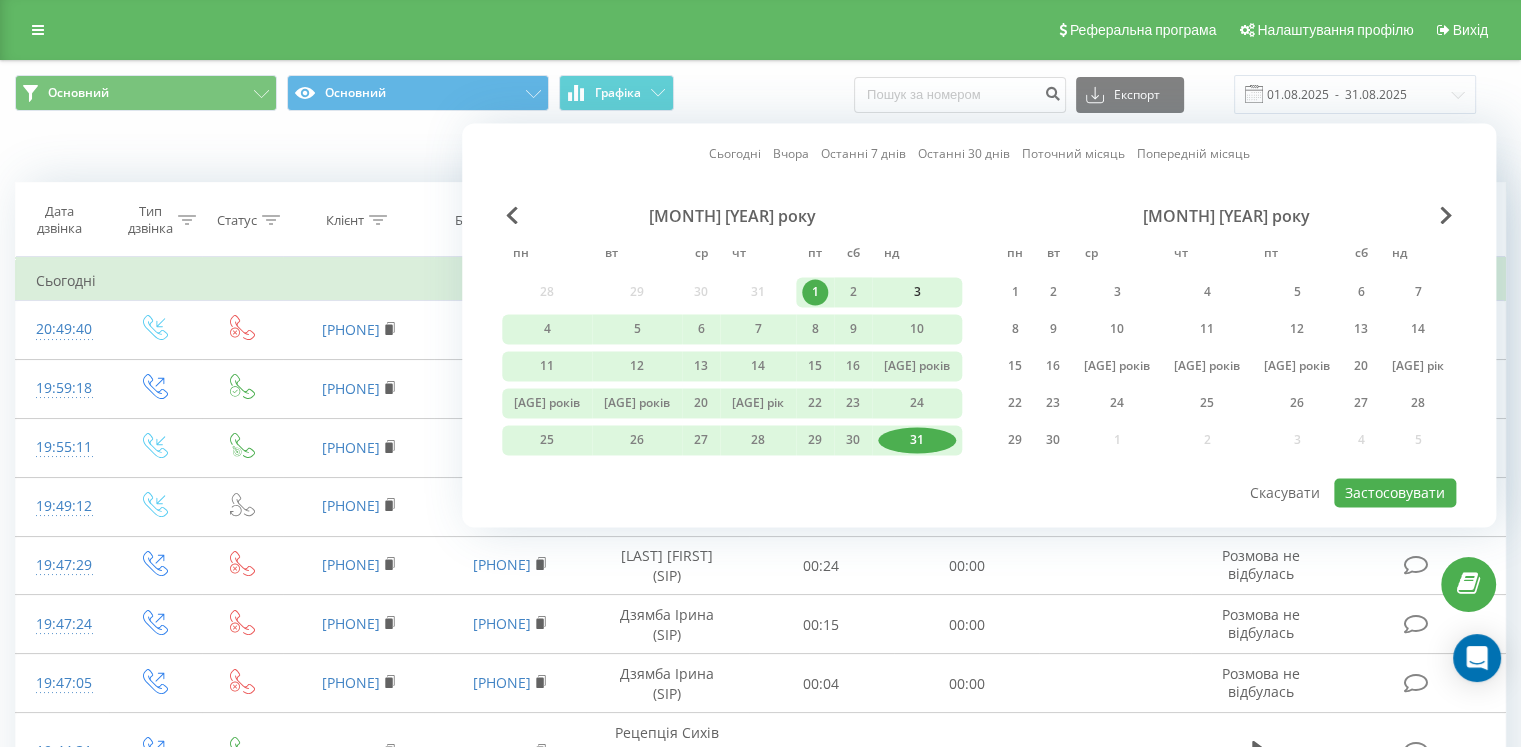 click on "3" at bounding box center [917, 292] 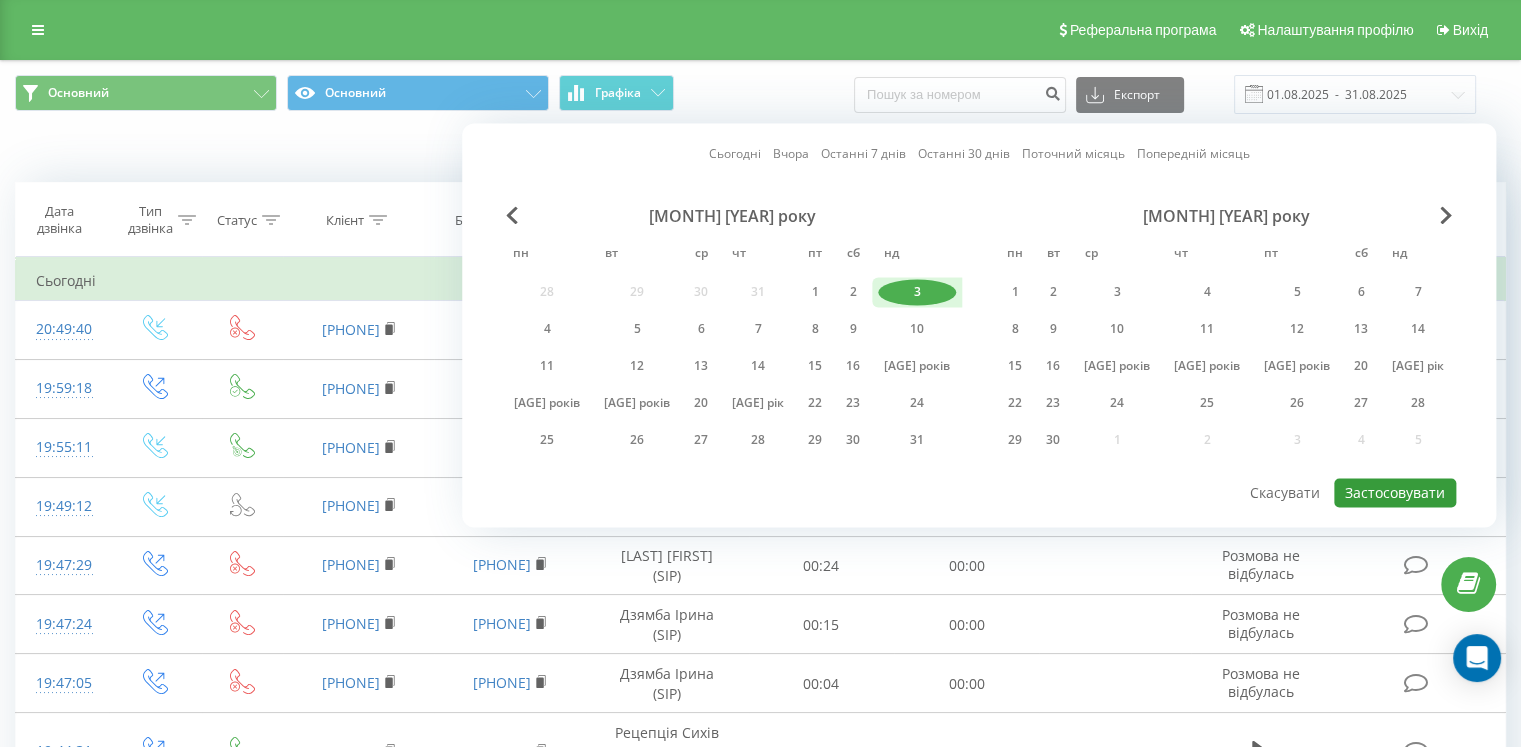 click on "Застосовувати" at bounding box center (1395, 492) 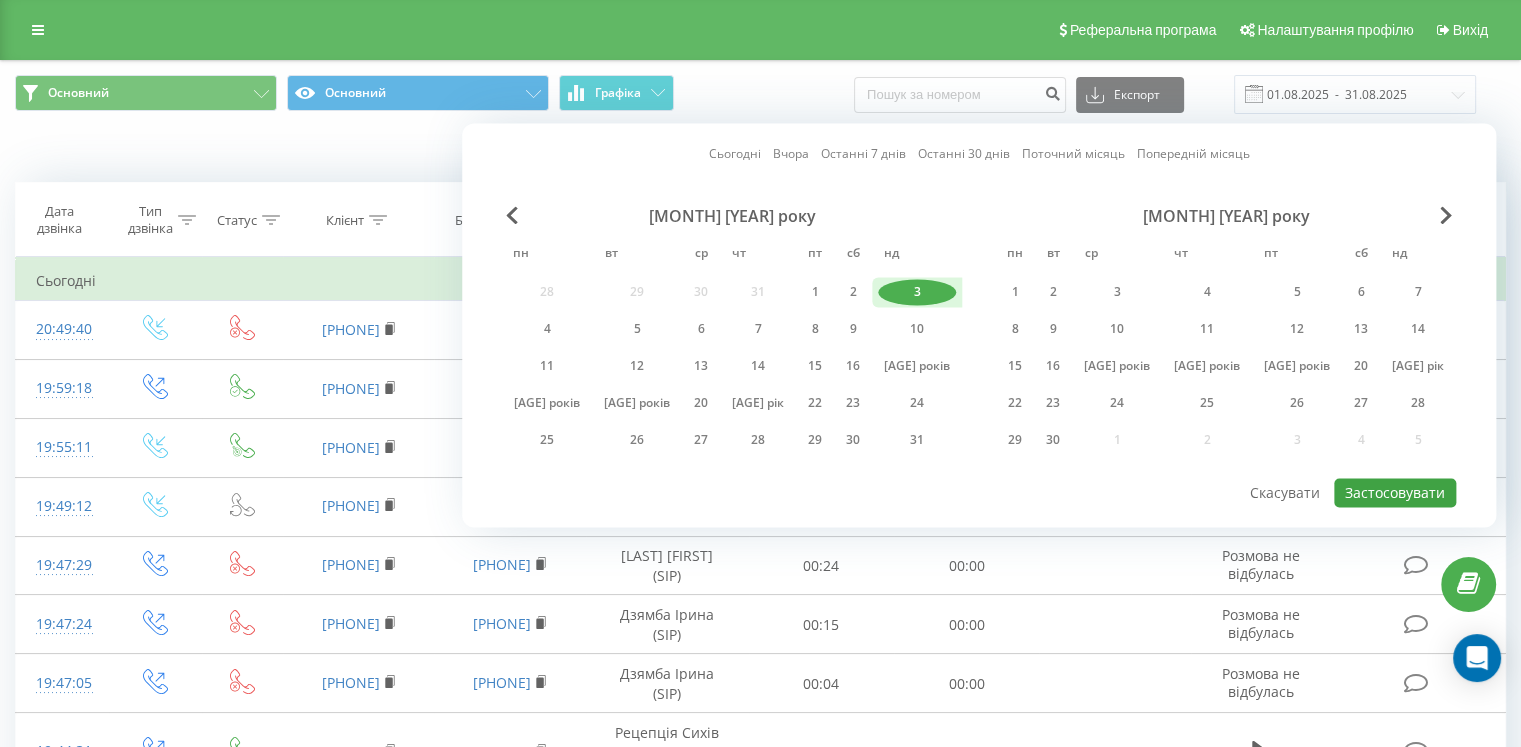 type on "03.08.2025  -  03.08.2025" 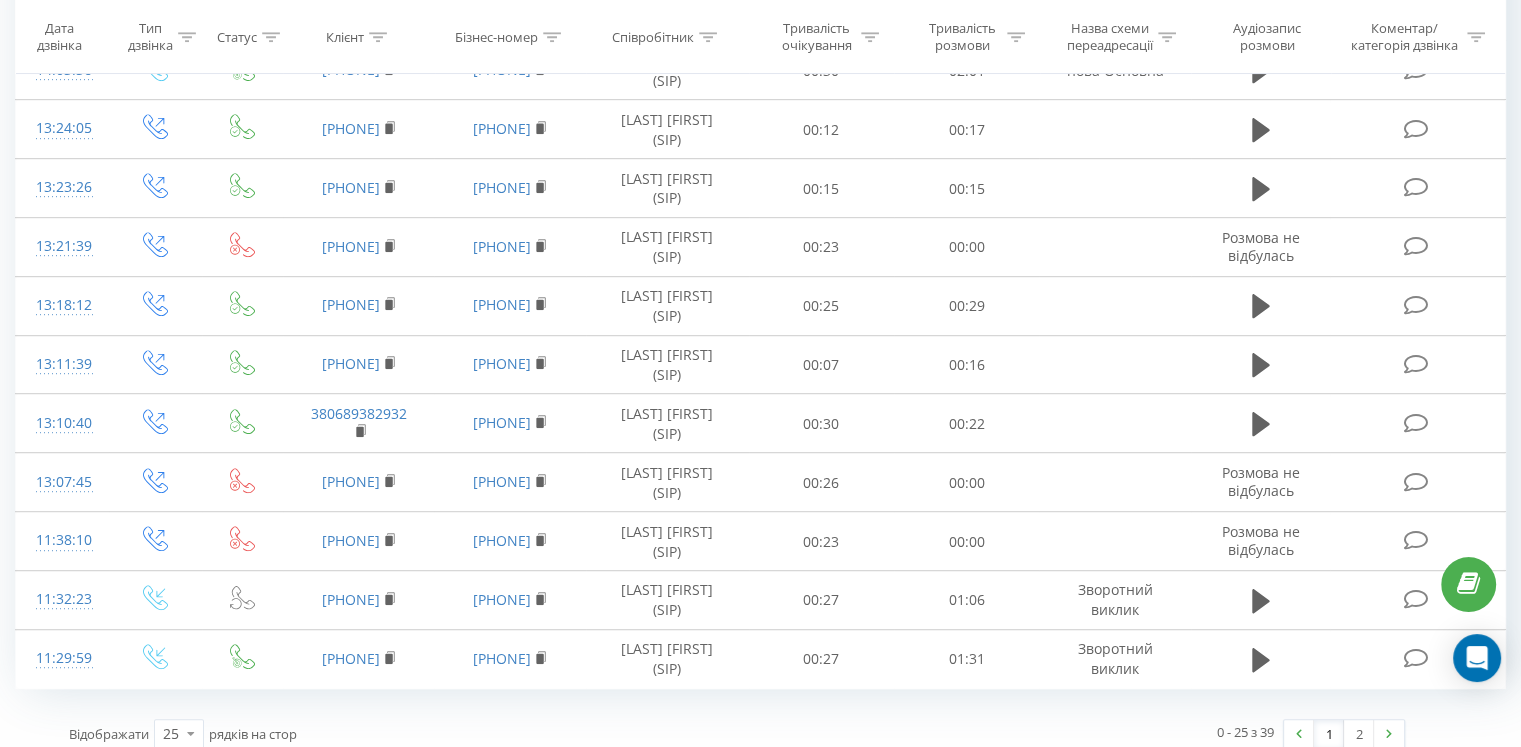 scroll, scrollTop: 1122, scrollLeft: 0, axis: vertical 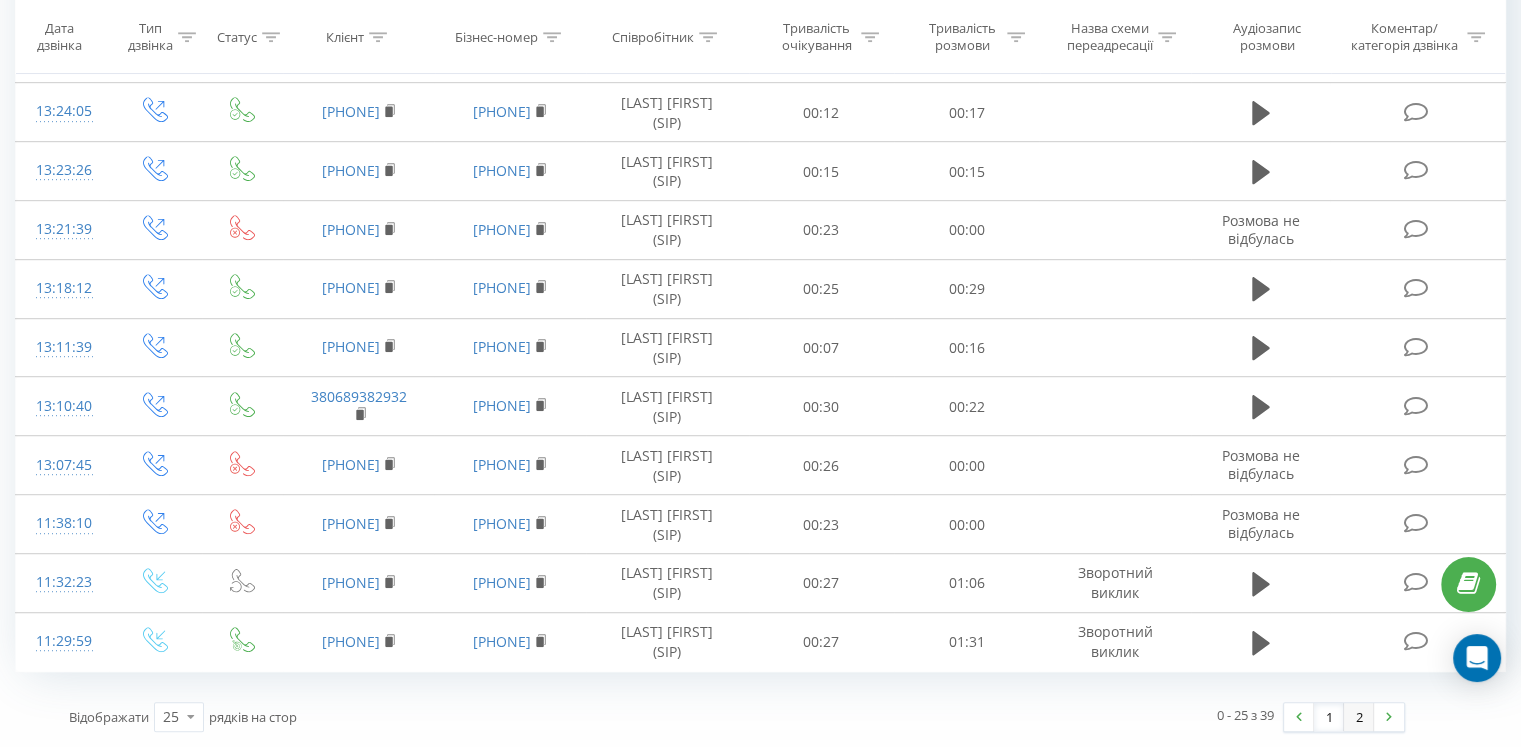 click on "2" at bounding box center (1359, 717) 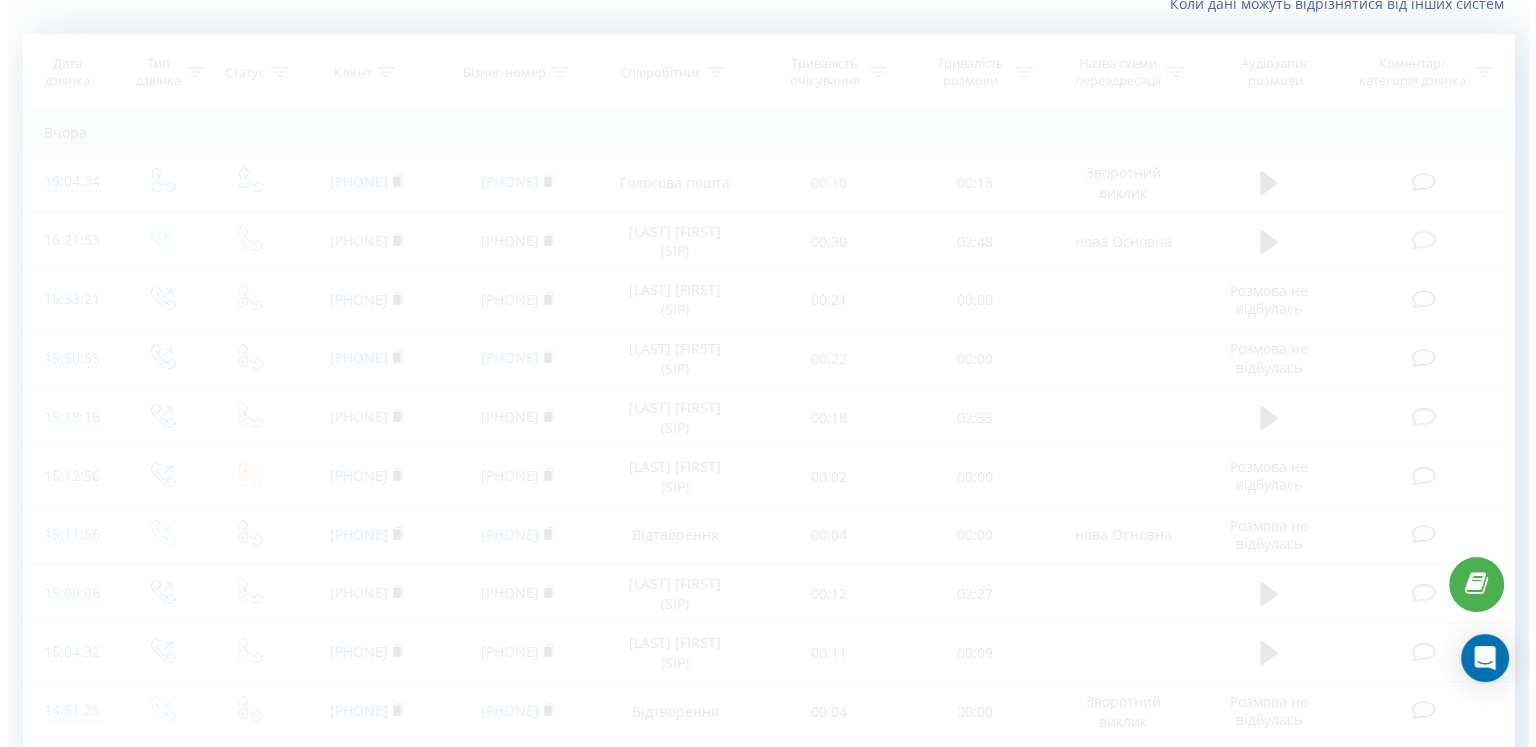 scroll, scrollTop: 0, scrollLeft: 0, axis: both 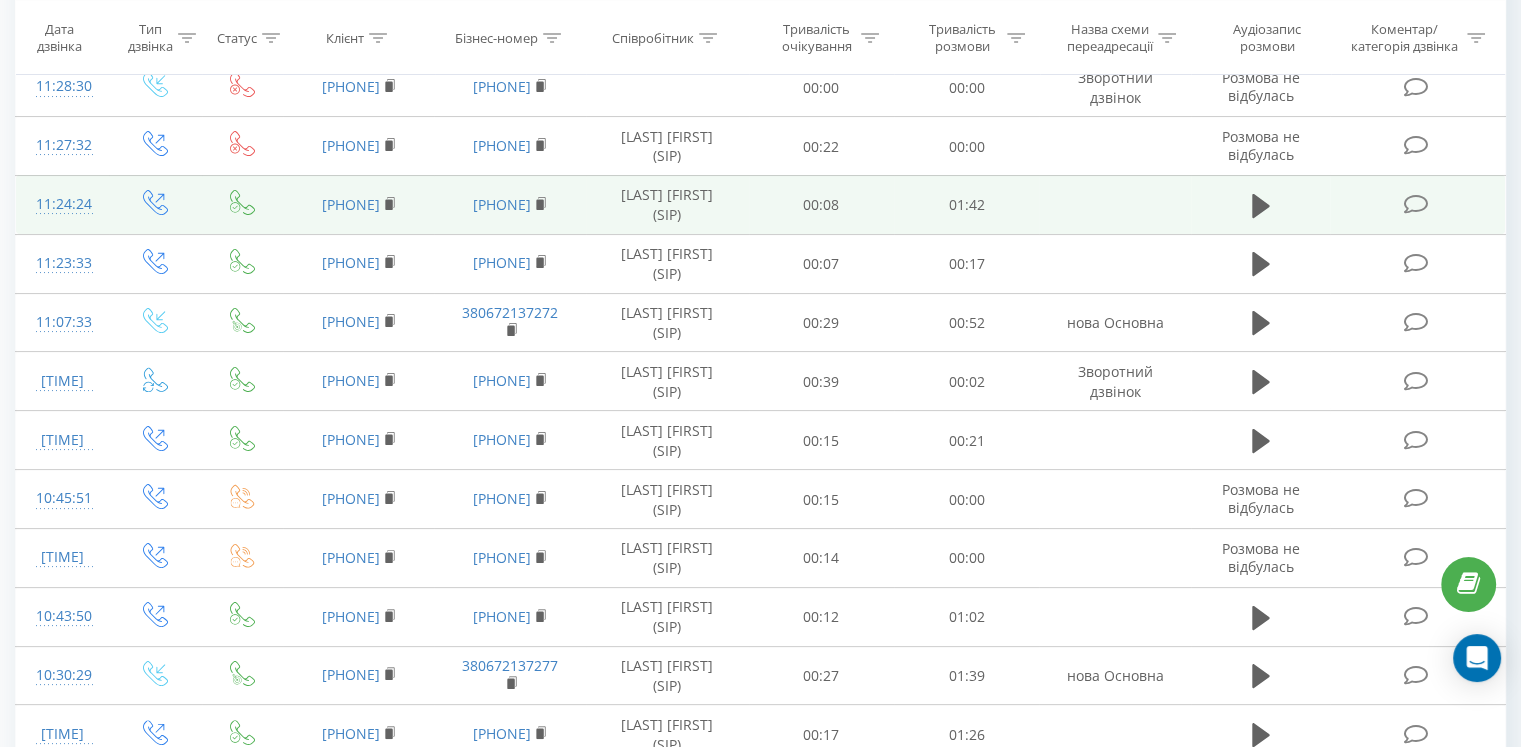 click on "00:15" at bounding box center [821, 440] 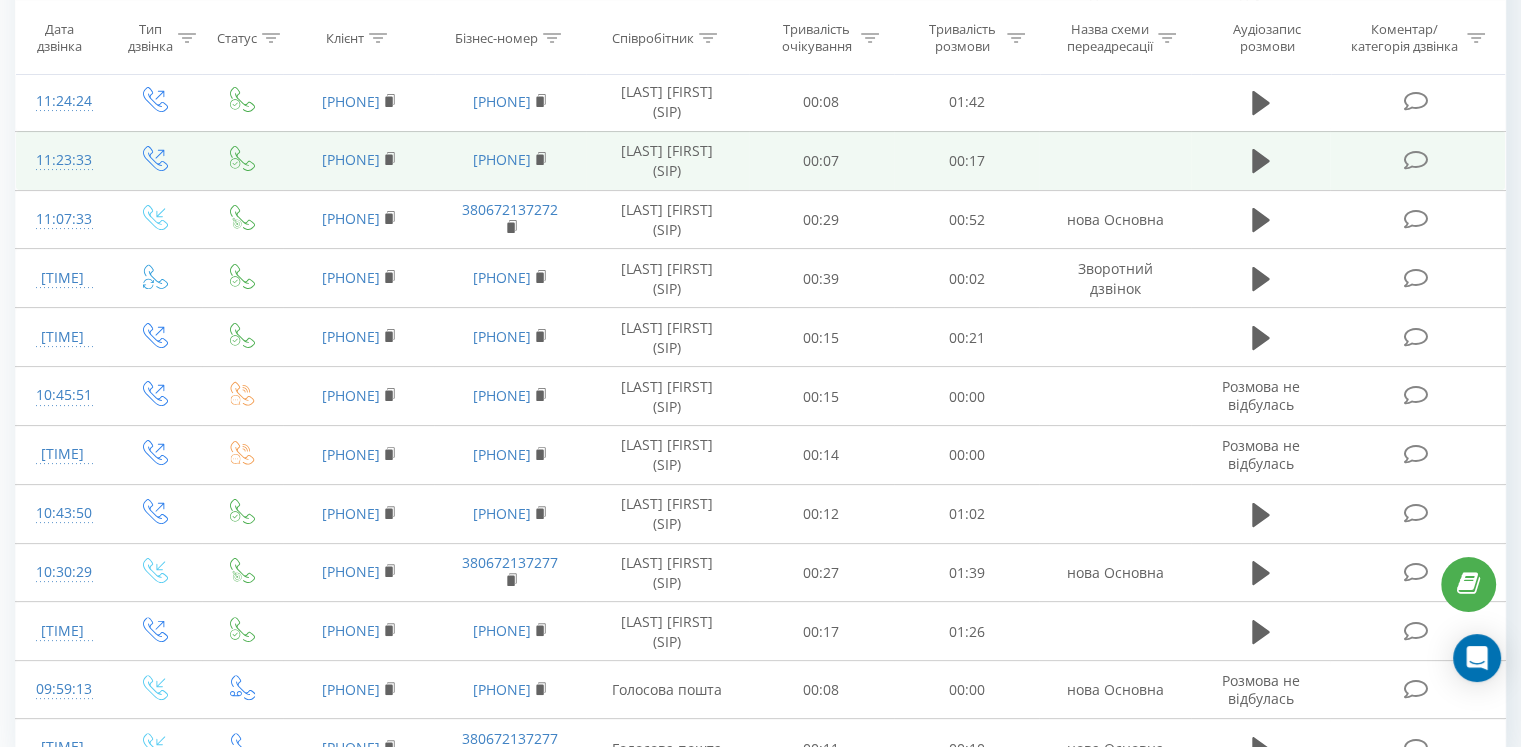 scroll, scrollTop: 462, scrollLeft: 0, axis: vertical 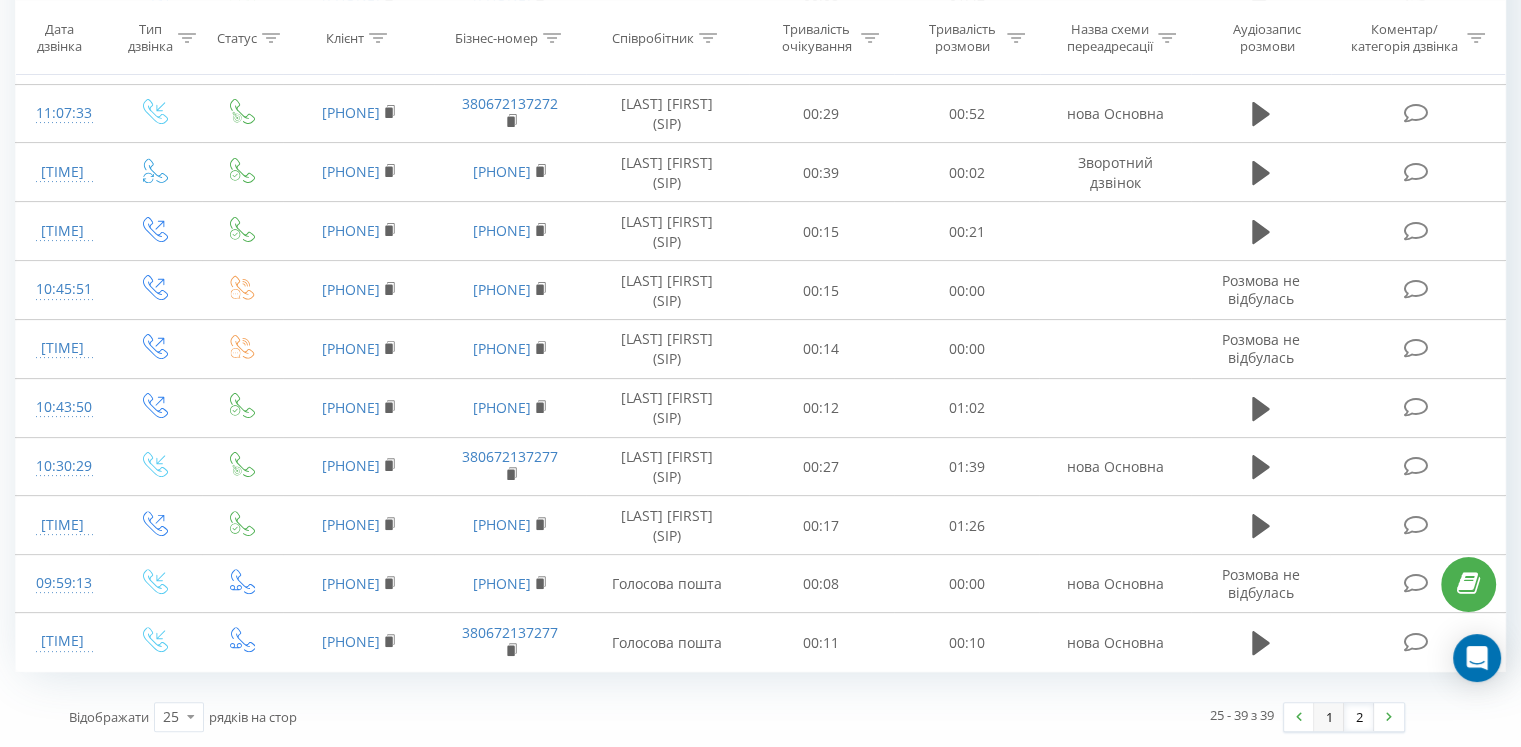 click on "1" at bounding box center [1329, 717] 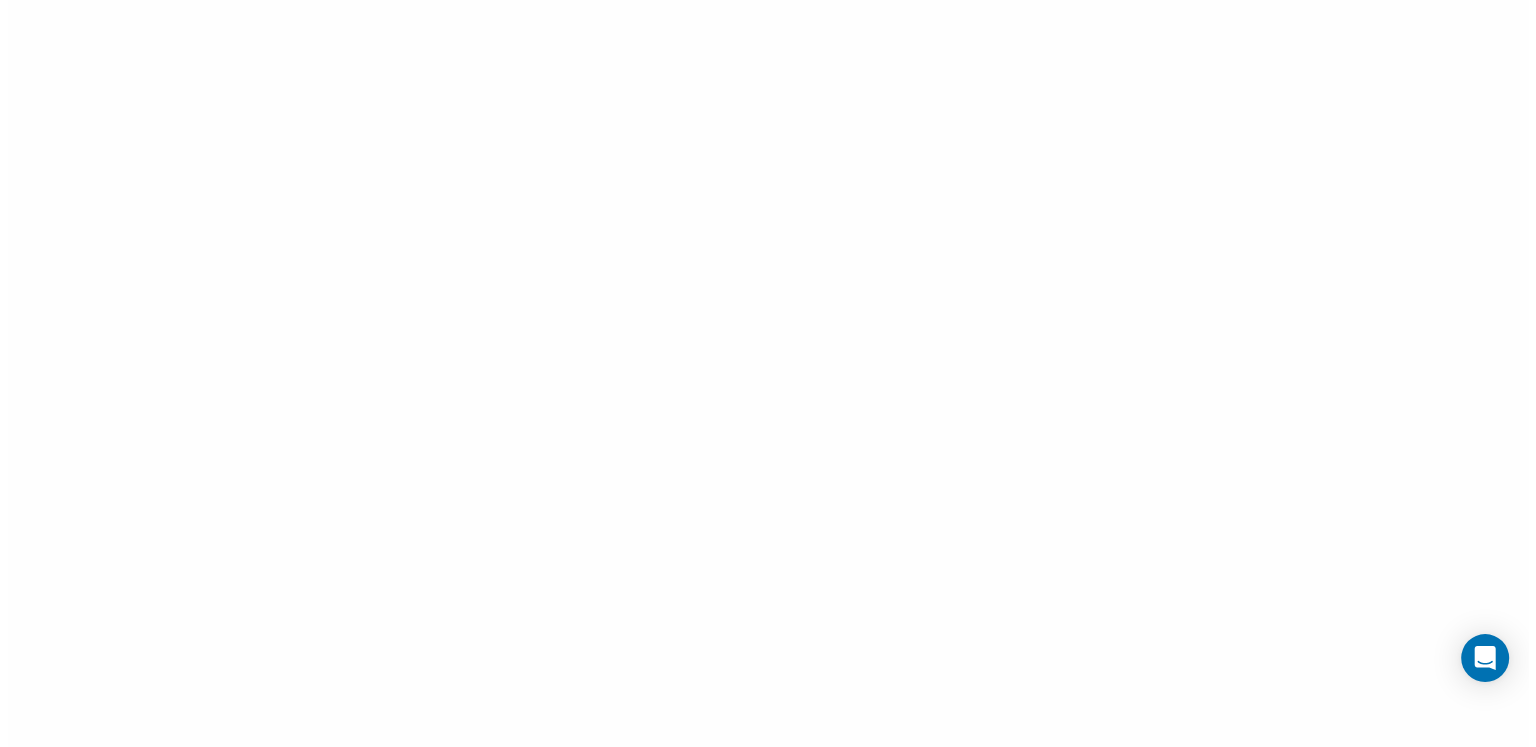 scroll, scrollTop: 0, scrollLeft: 0, axis: both 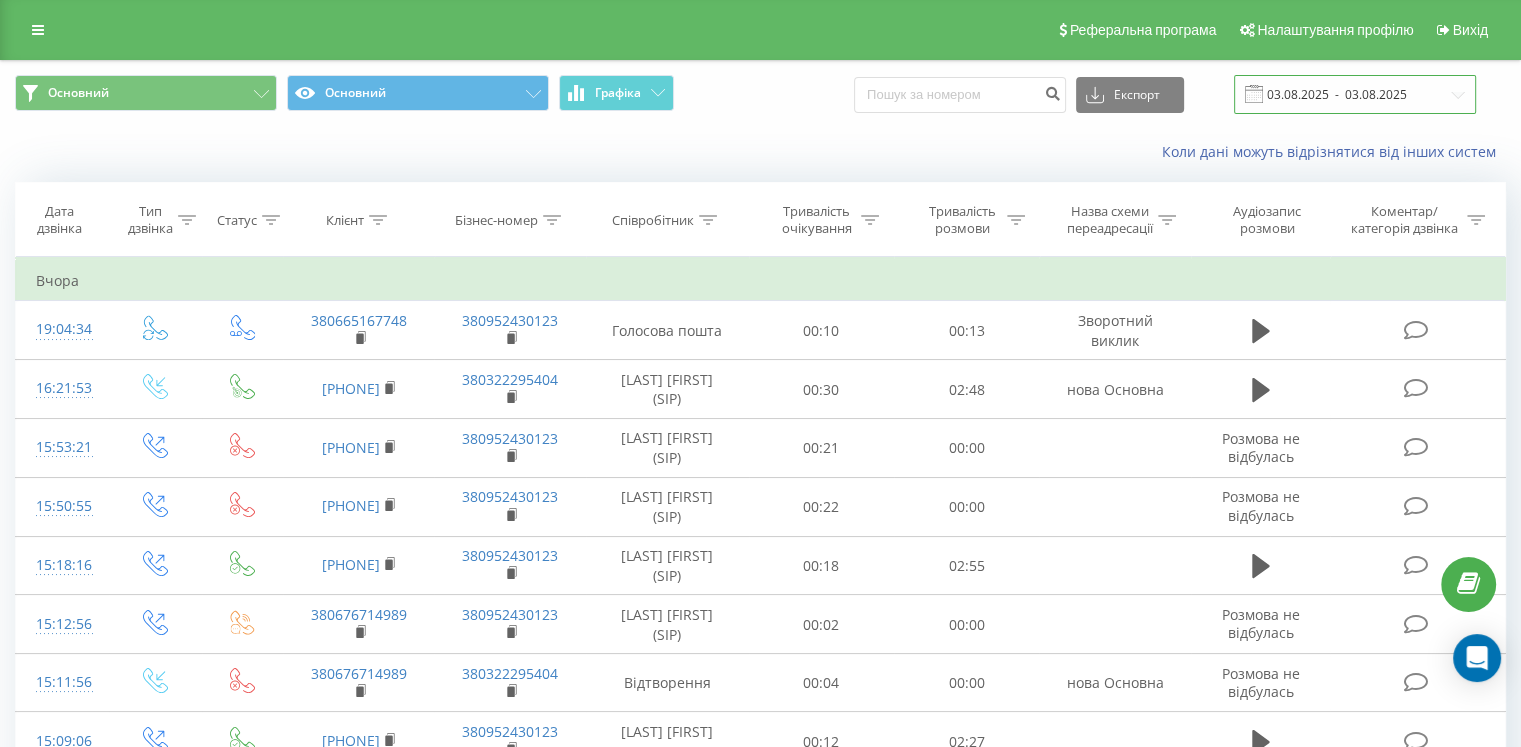 click on "03.08.2025  -  03.08.2025" at bounding box center (1355, 94) 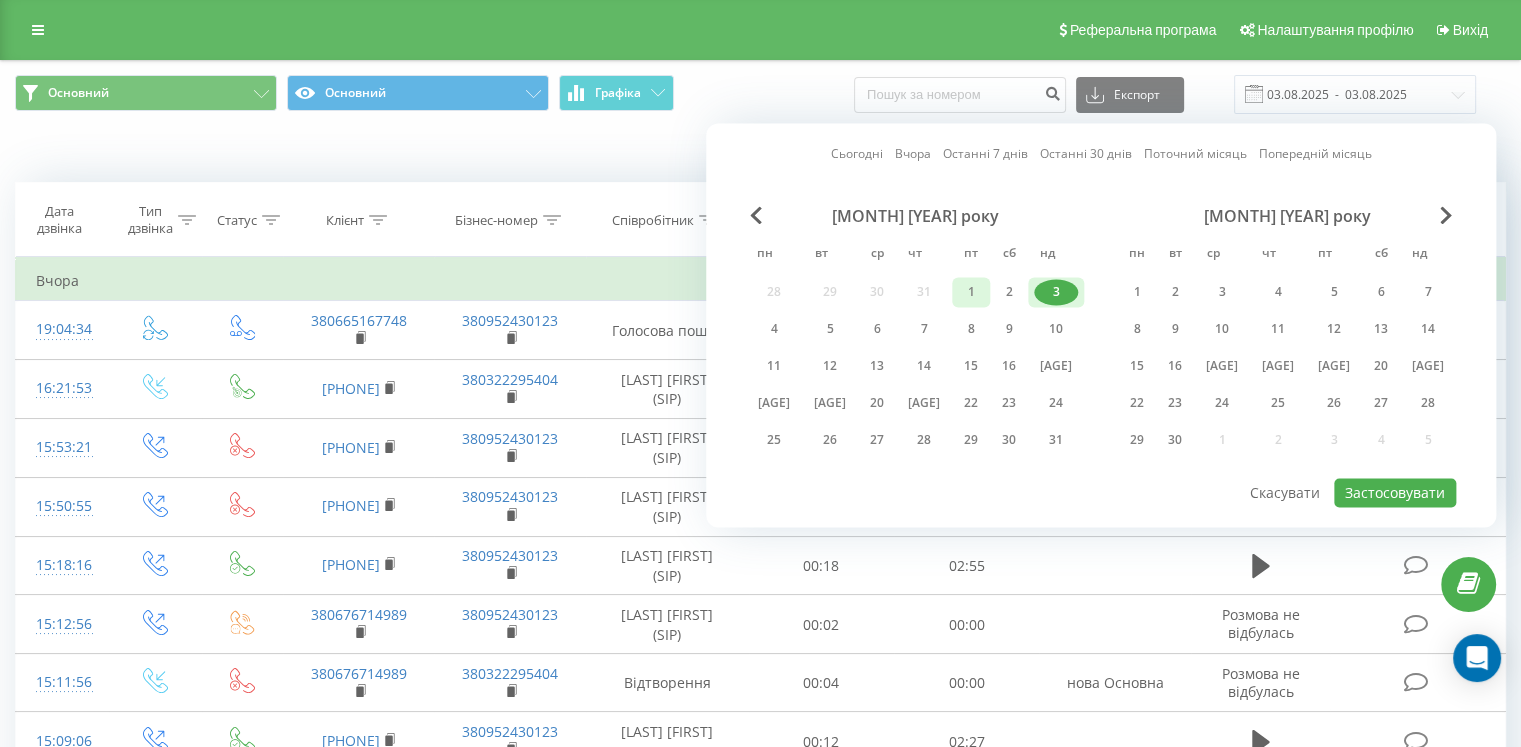 click on "1" at bounding box center [971, 292] 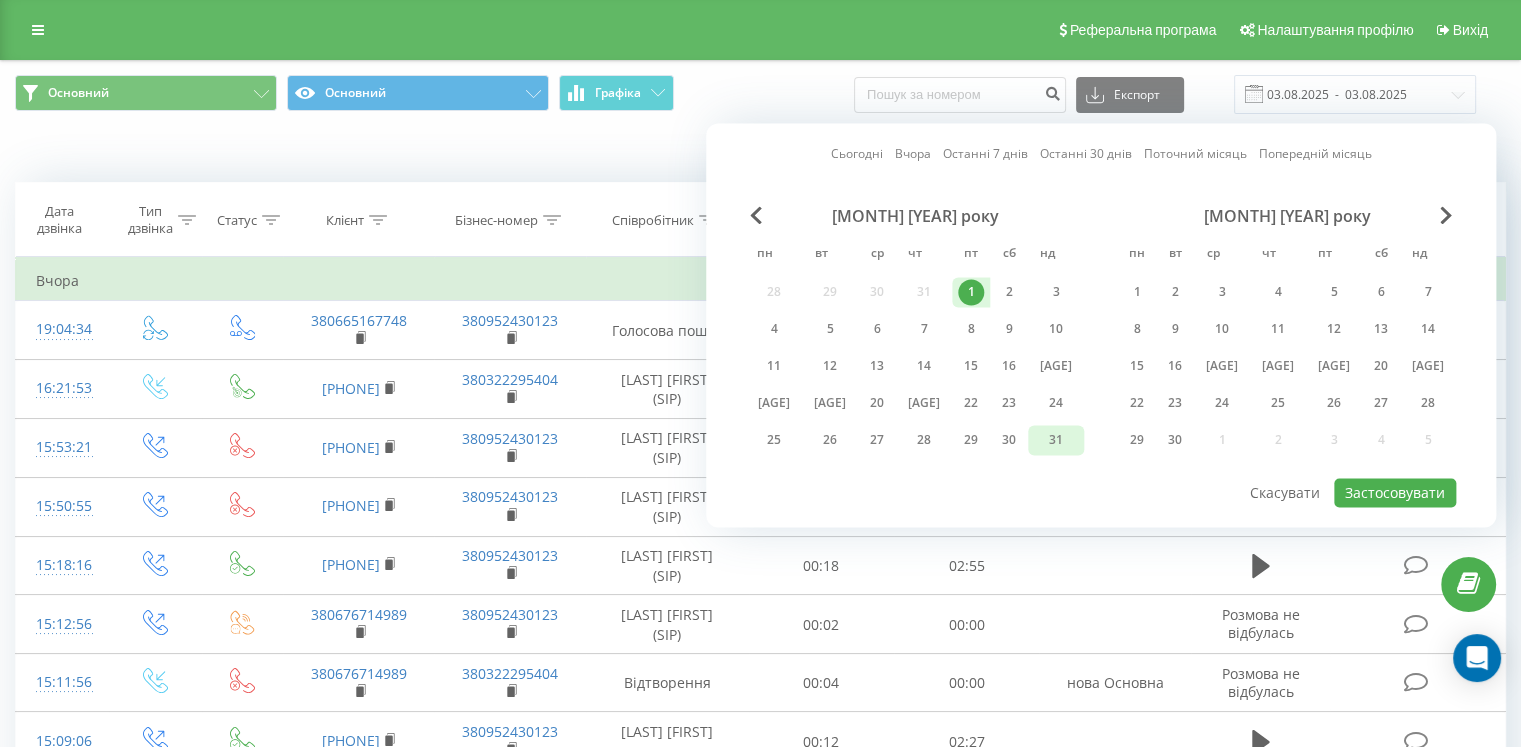 click on "31" at bounding box center [1056, 439] 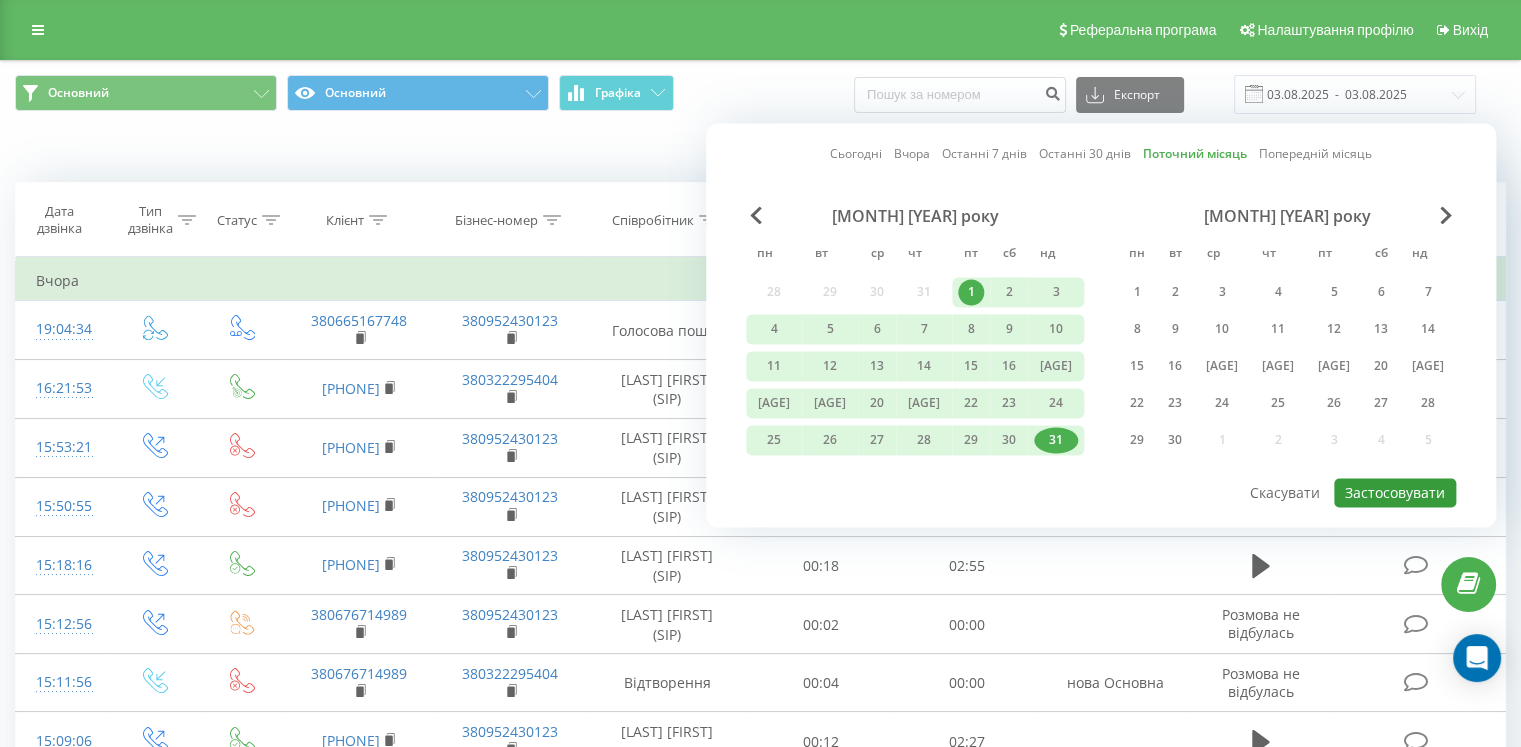 click on "Застосовувати" at bounding box center (1395, 492) 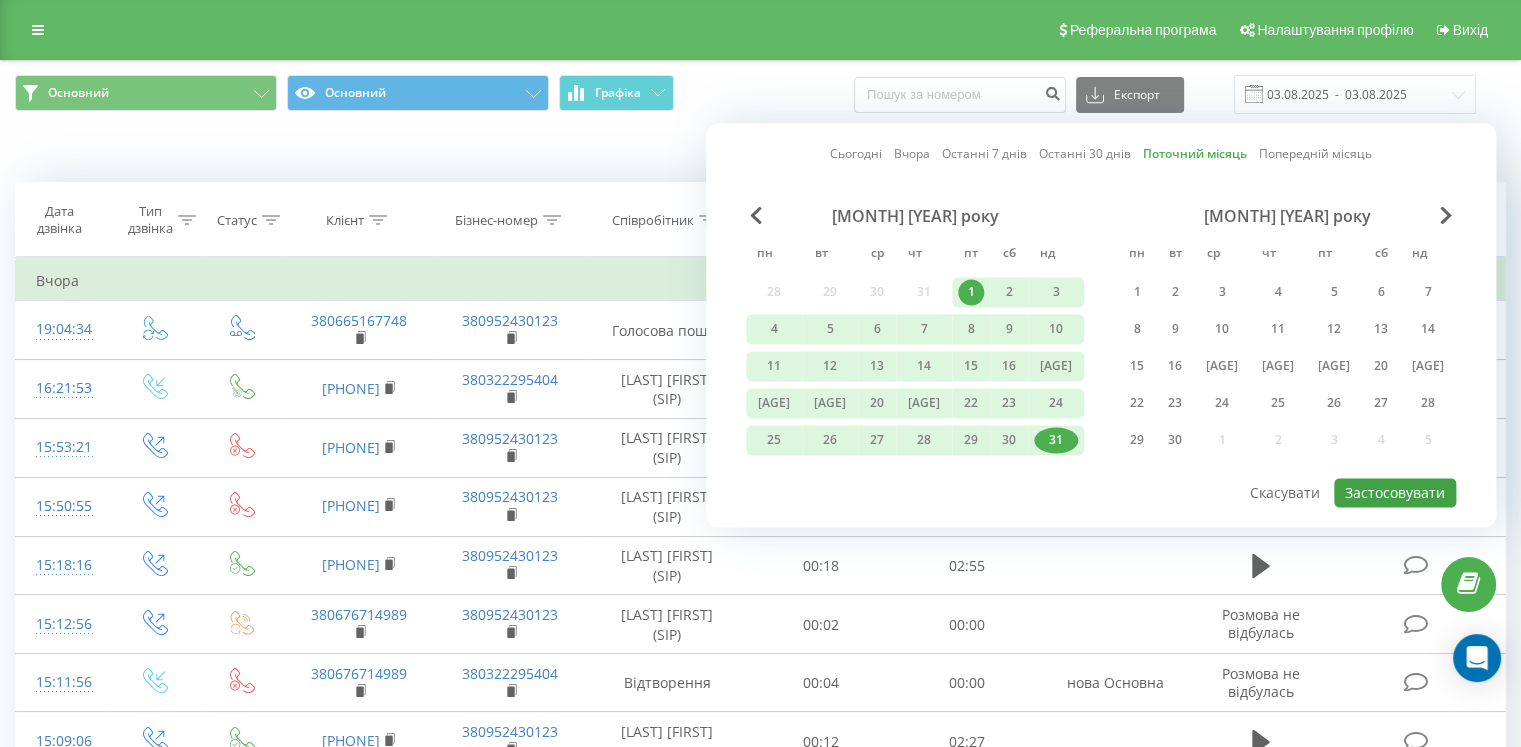 type on "01.08.2025  -  31.08.2025" 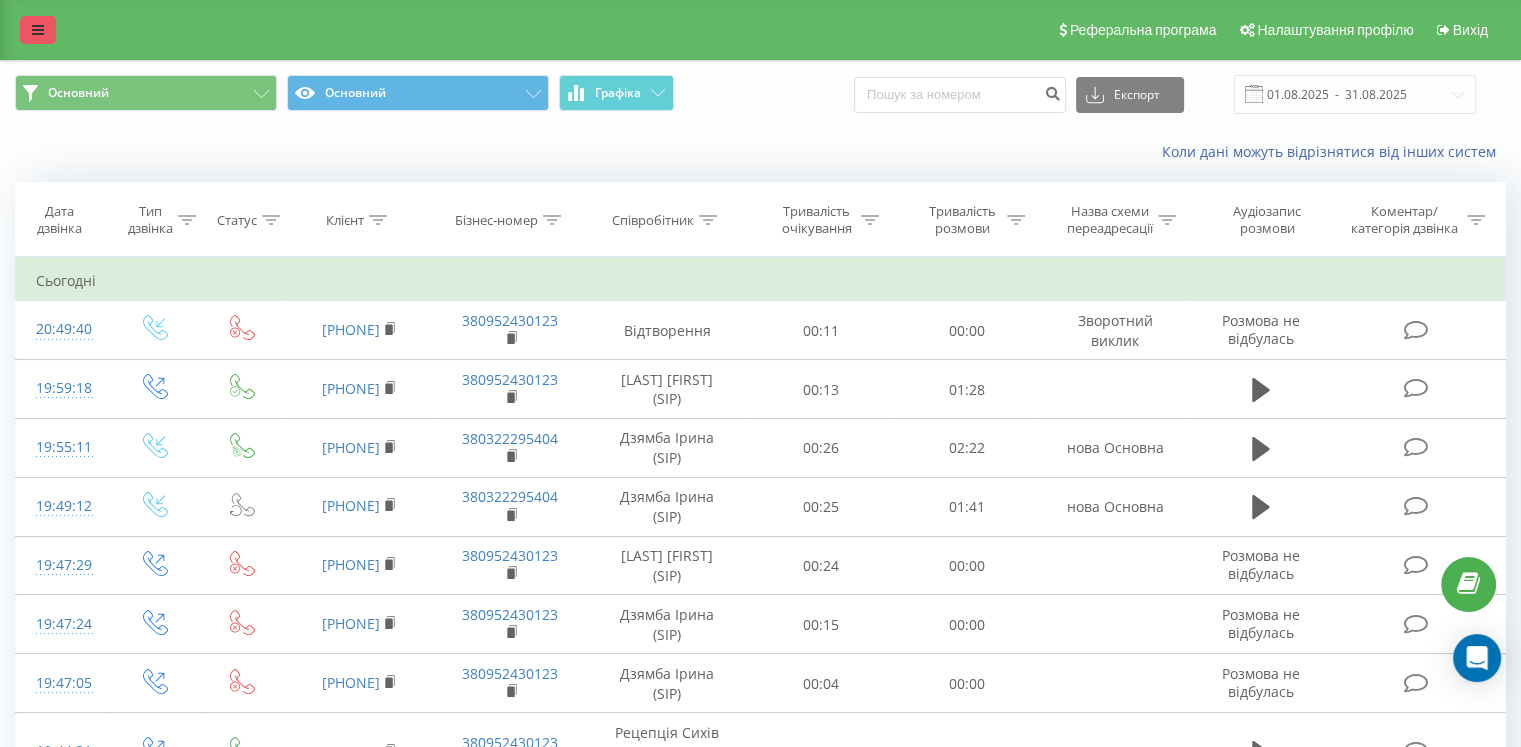 click at bounding box center (38, 30) 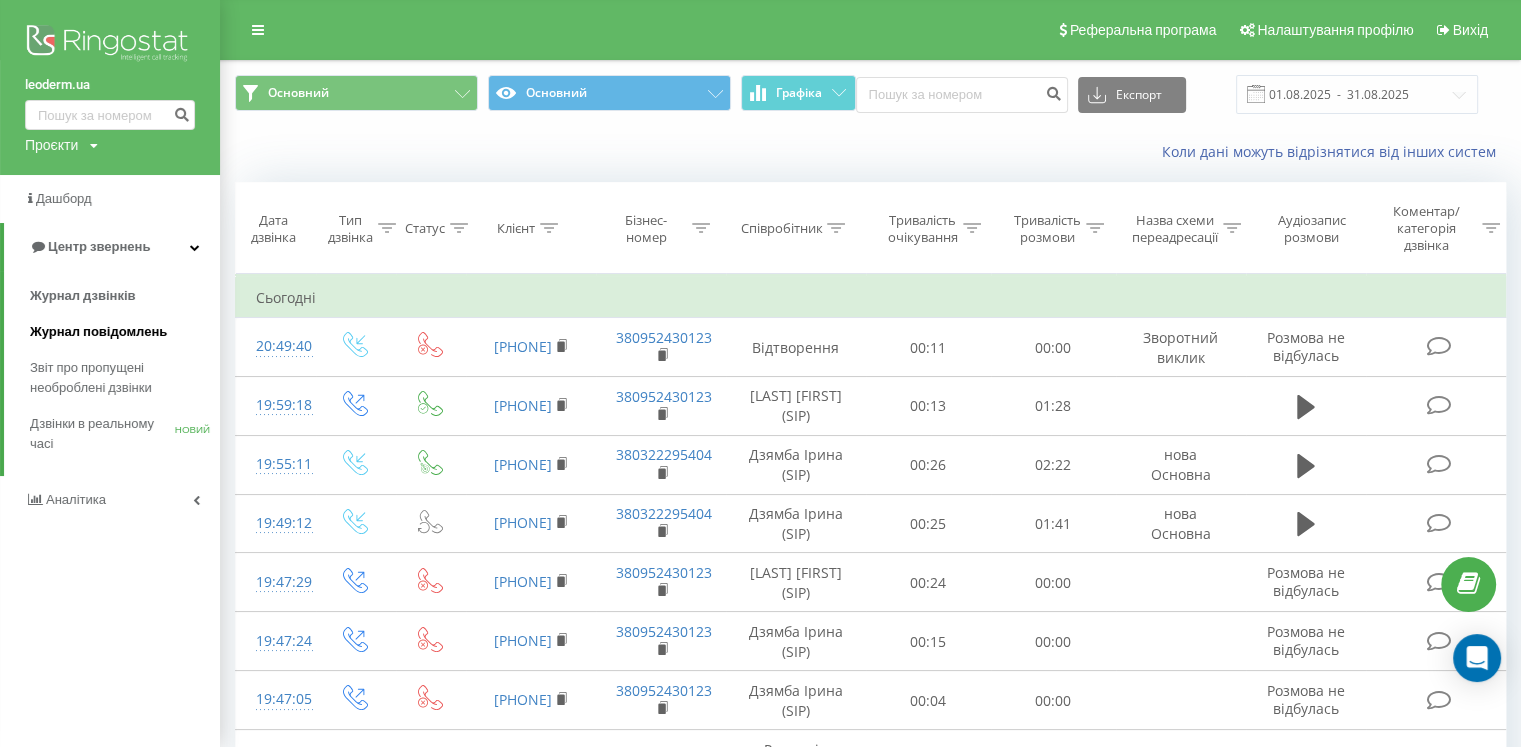 click on "Журнал повідомлень" at bounding box center (98, 331) 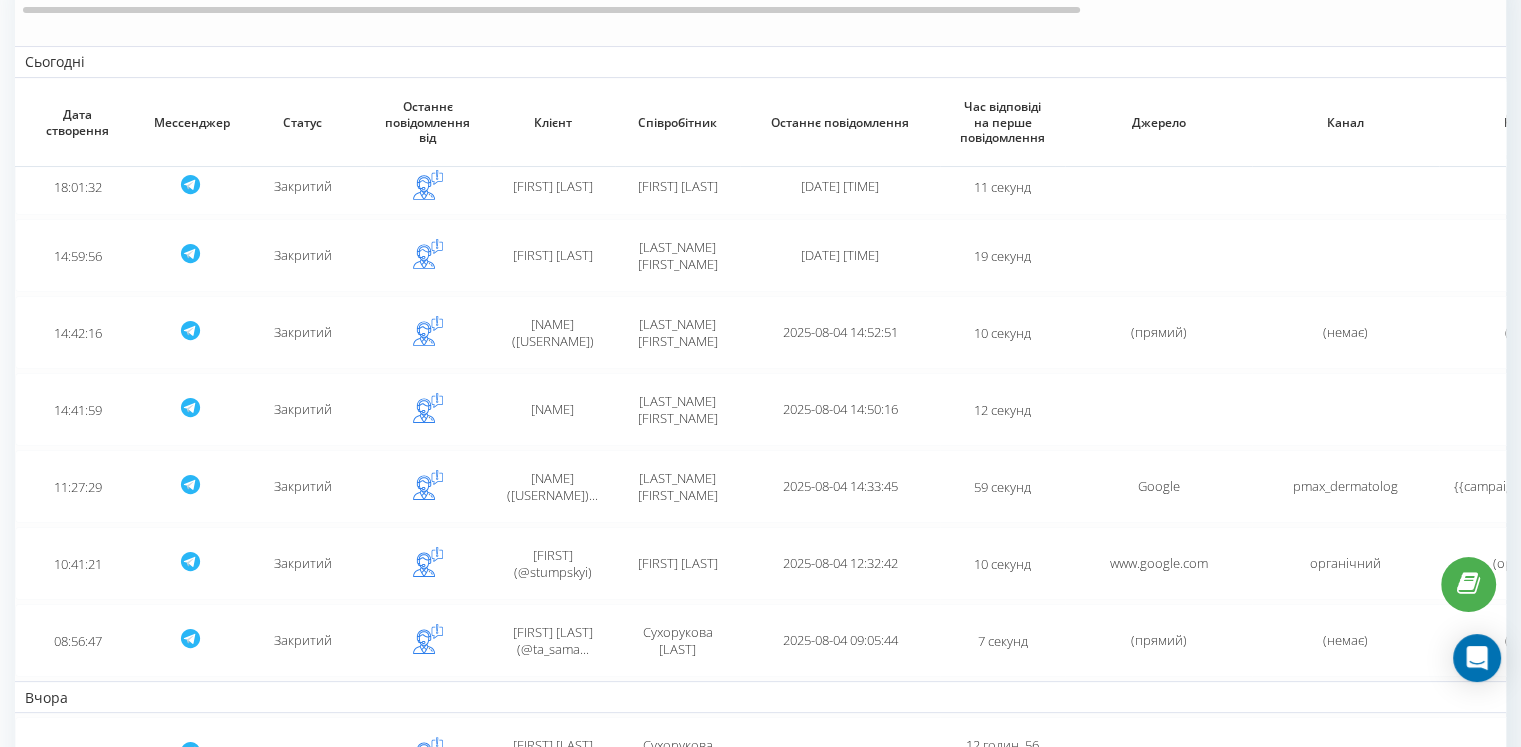 scroll, scrollTop: 267, scrollLeft: 0, axis: vertical 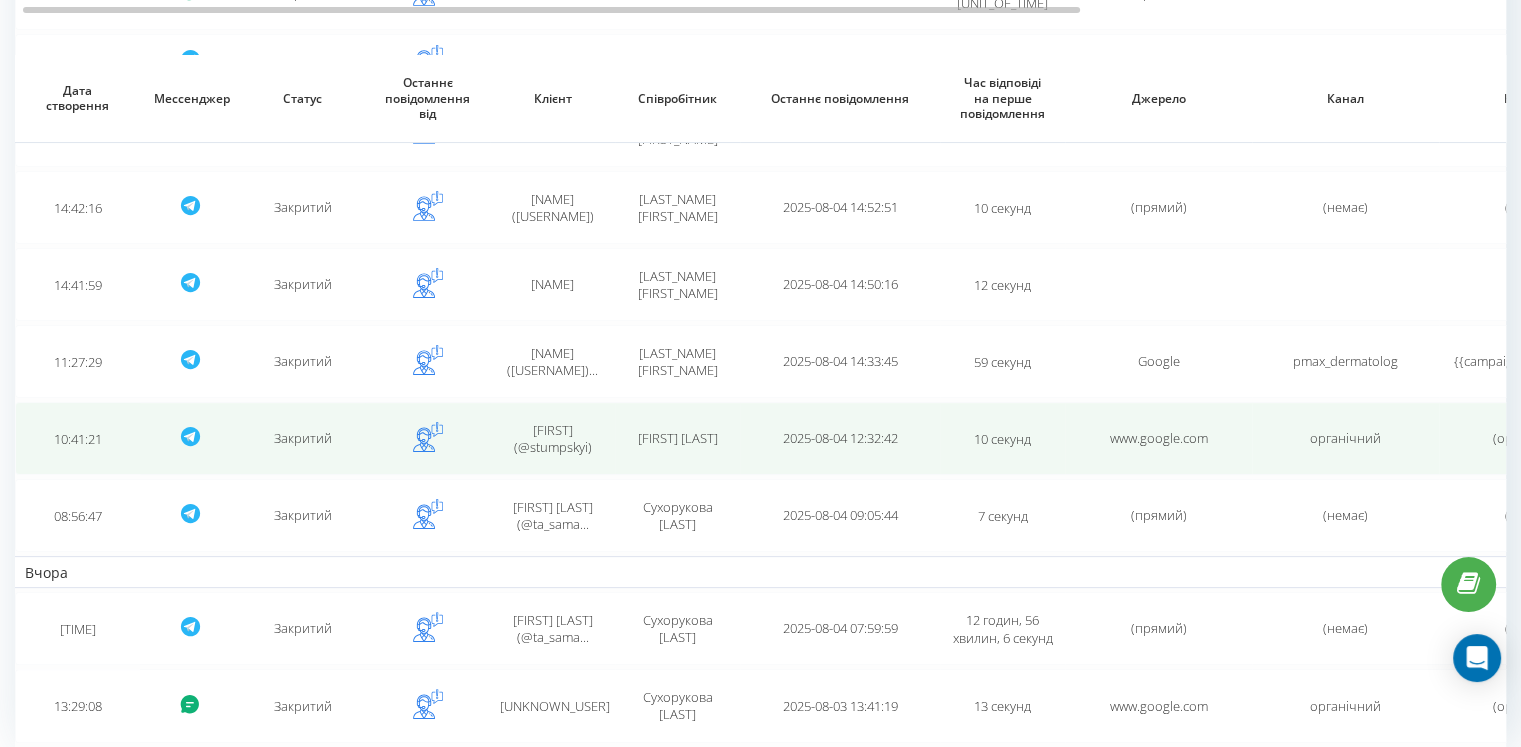 click on "влад (@stumpskyi)" at bounding box center [552, 439] 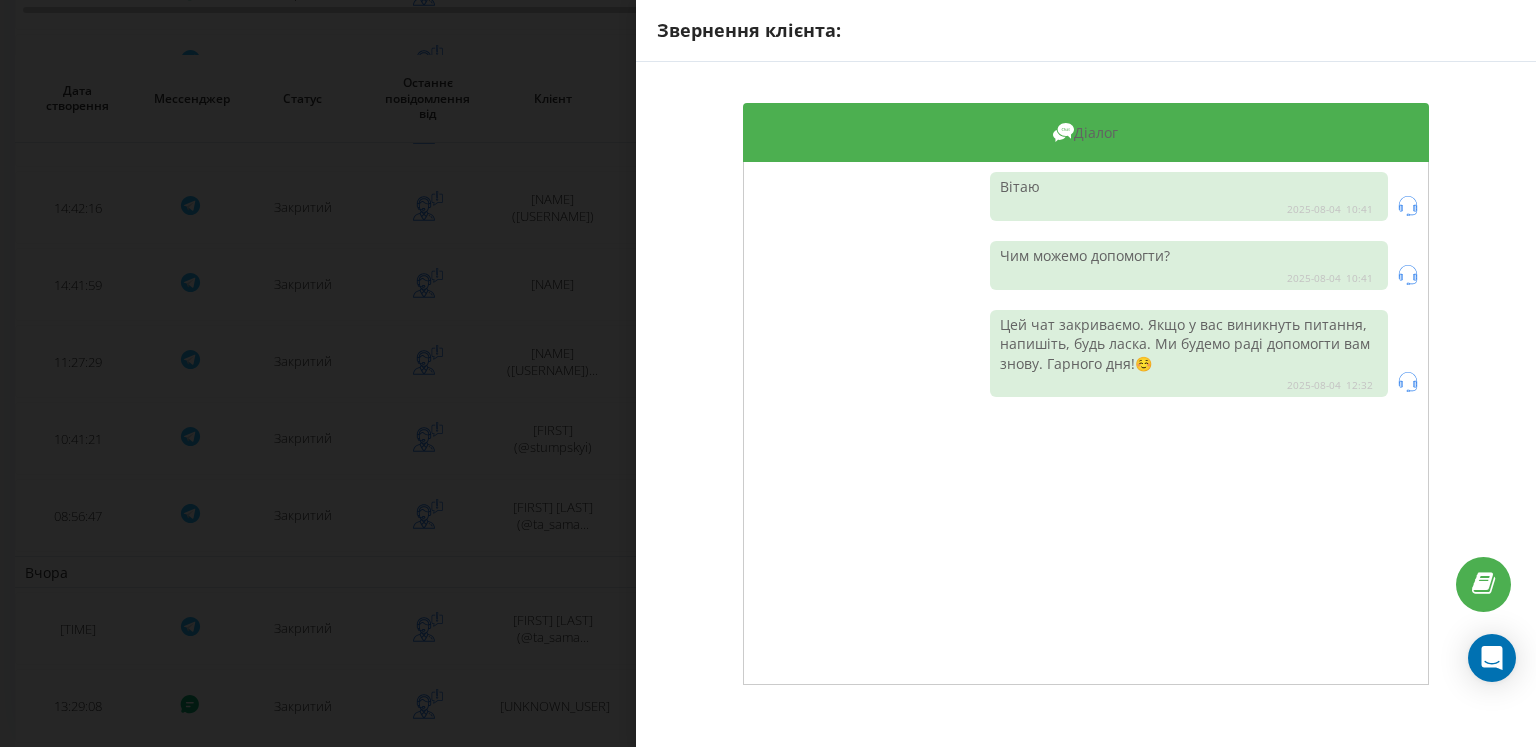 click on "Звернення клієнта:   Діалог Вітаю 2025-08-04 10:41 Чим можемо допомогти? 2025-08-04 10:41 Цей чат закриваємо. Якщо у вас виникнуть питання, напишіть, будь ласка. Ми будемо раді допомогти вам знову. Гарного дня!☺️
2025-08-04 12:32" at bounding box center [768, 373] 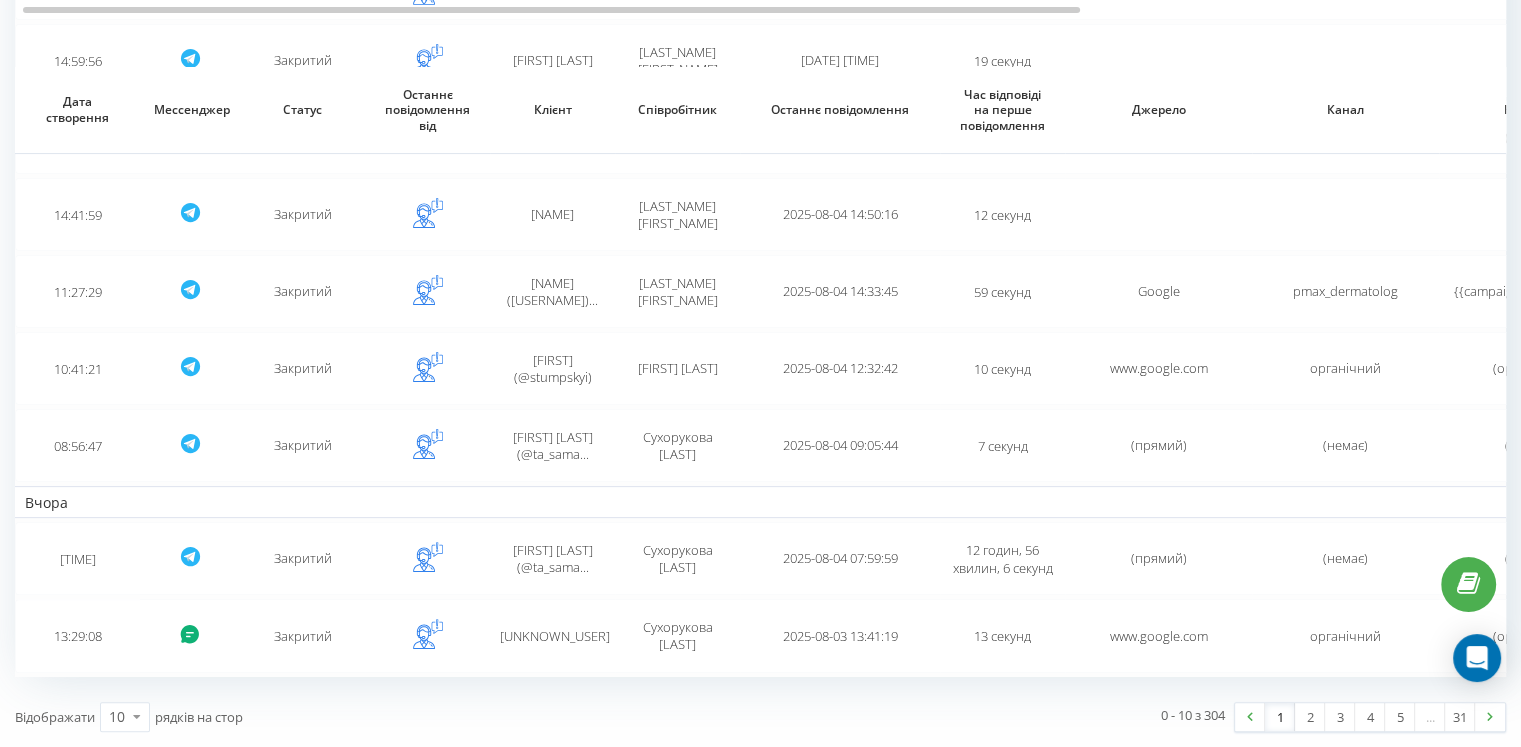 scroll, scrollTop: 436, scrollLeft: 0, axis: vertical 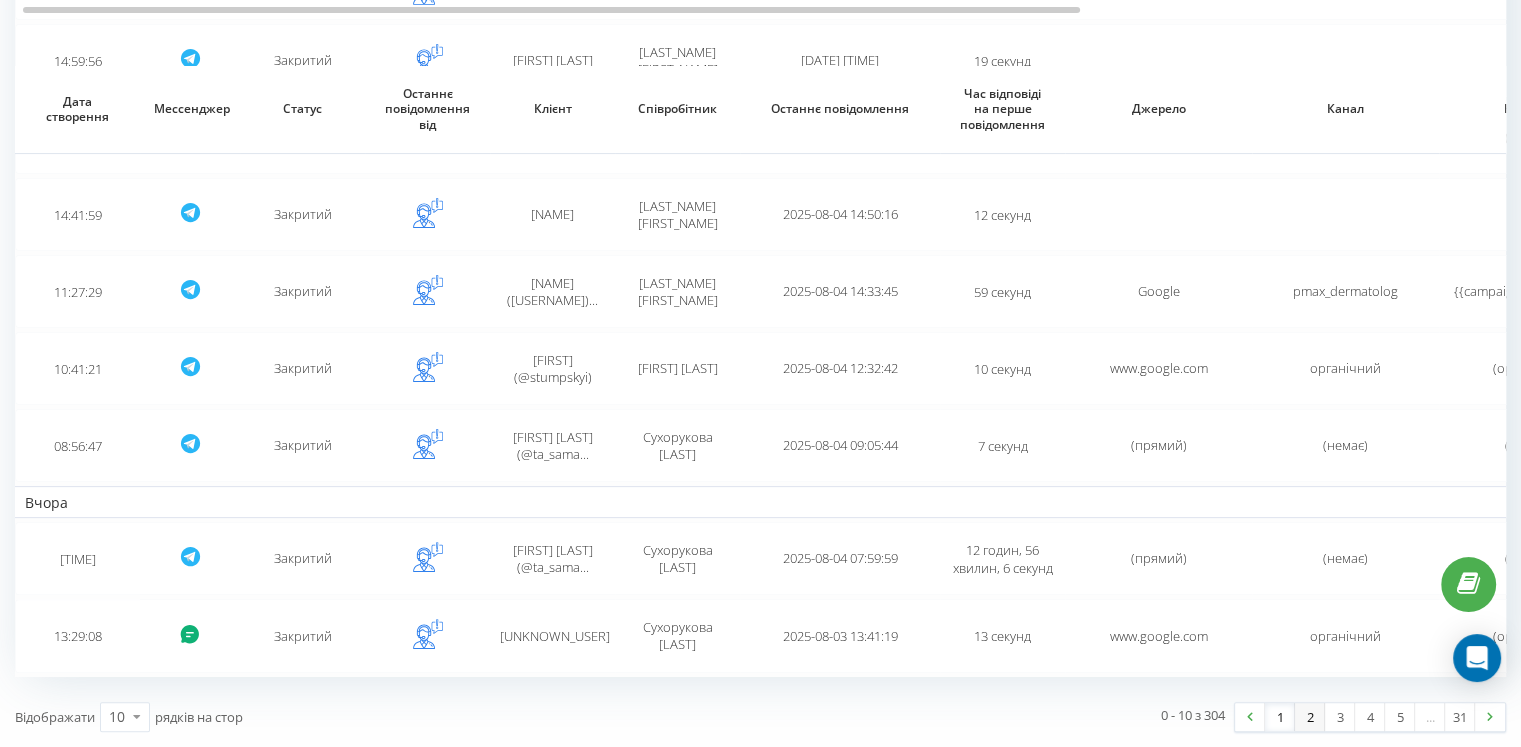 click on "2" at bounding box center [1310, 717] 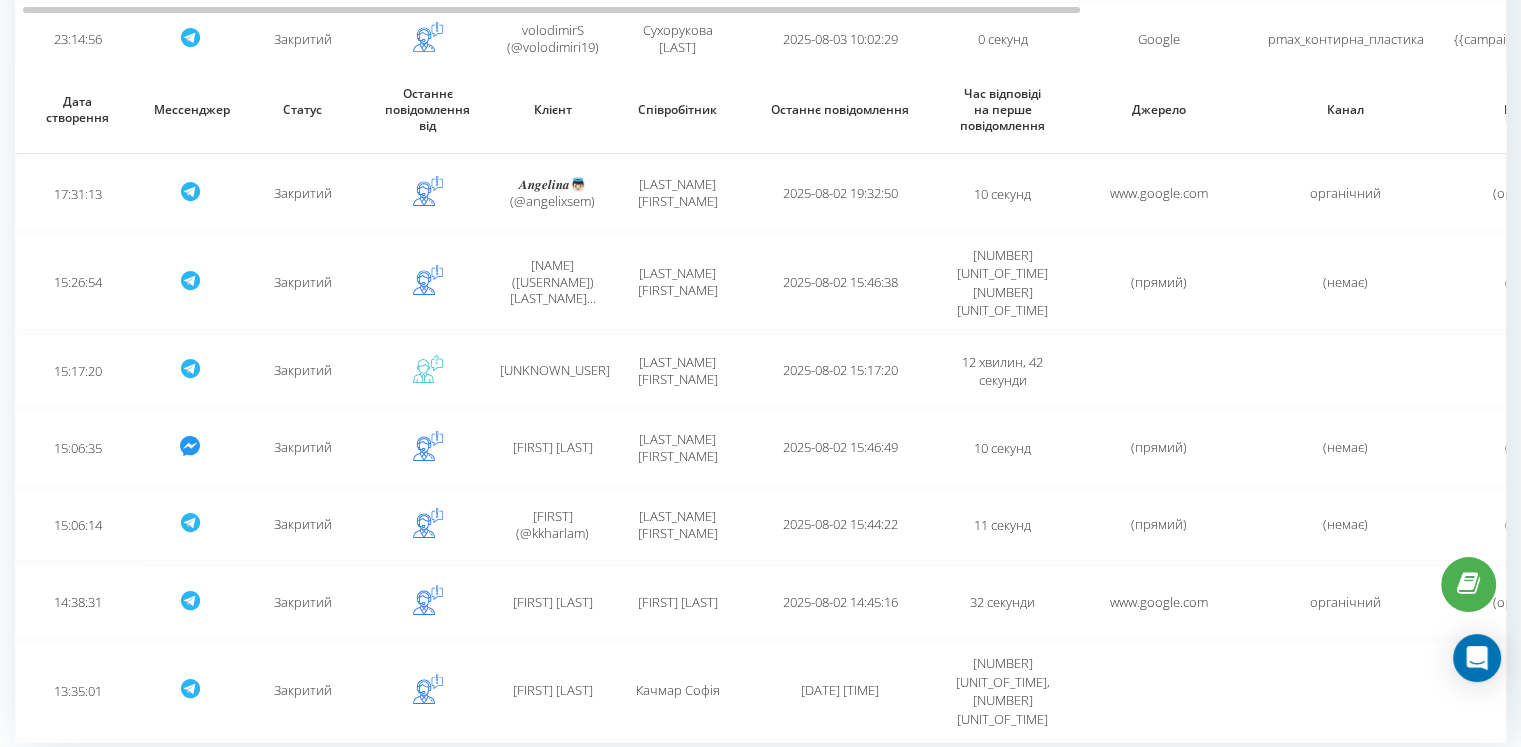 scroll, scrollTop: 437, scrollLeft: 0, axis: vertical 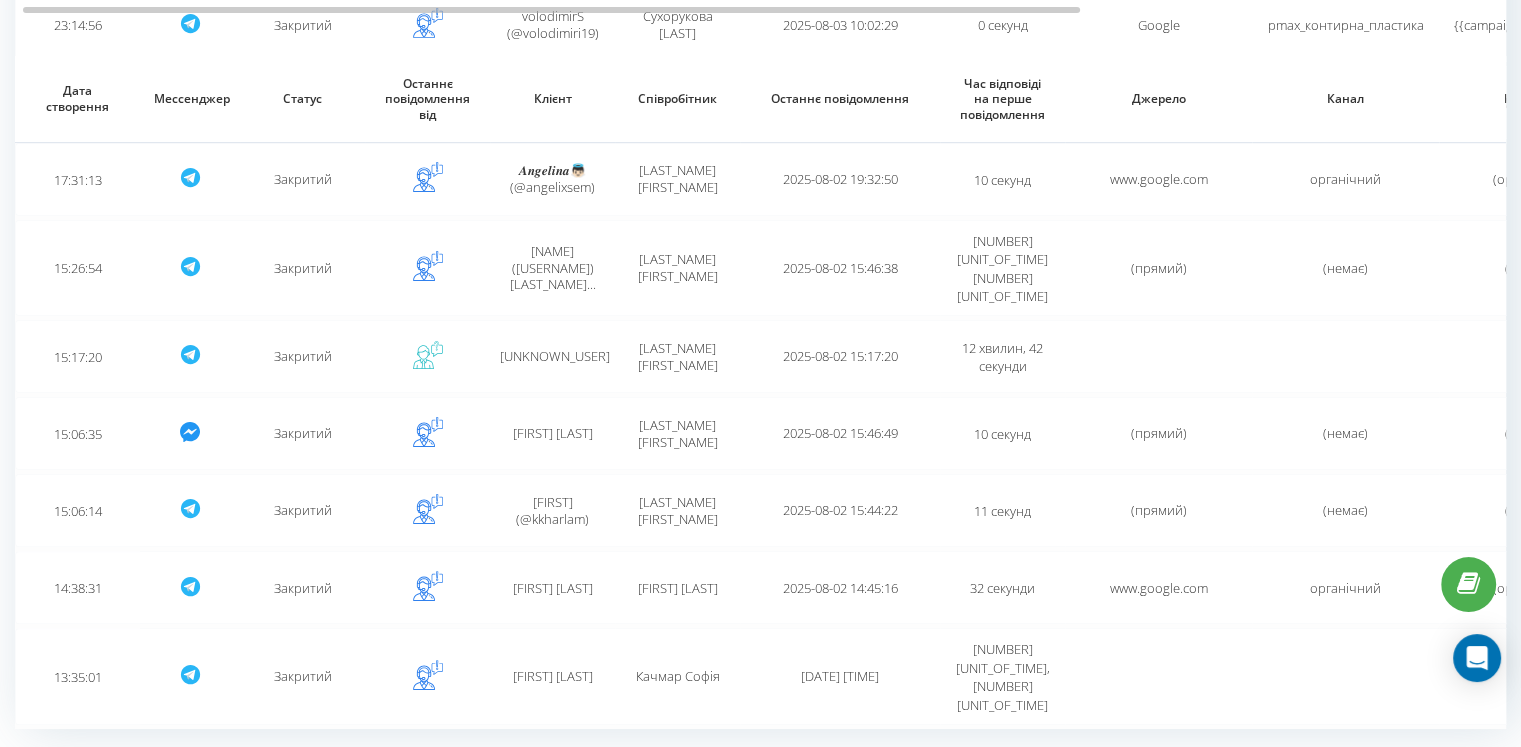 click on "3" at bounding box center (1340, 769) 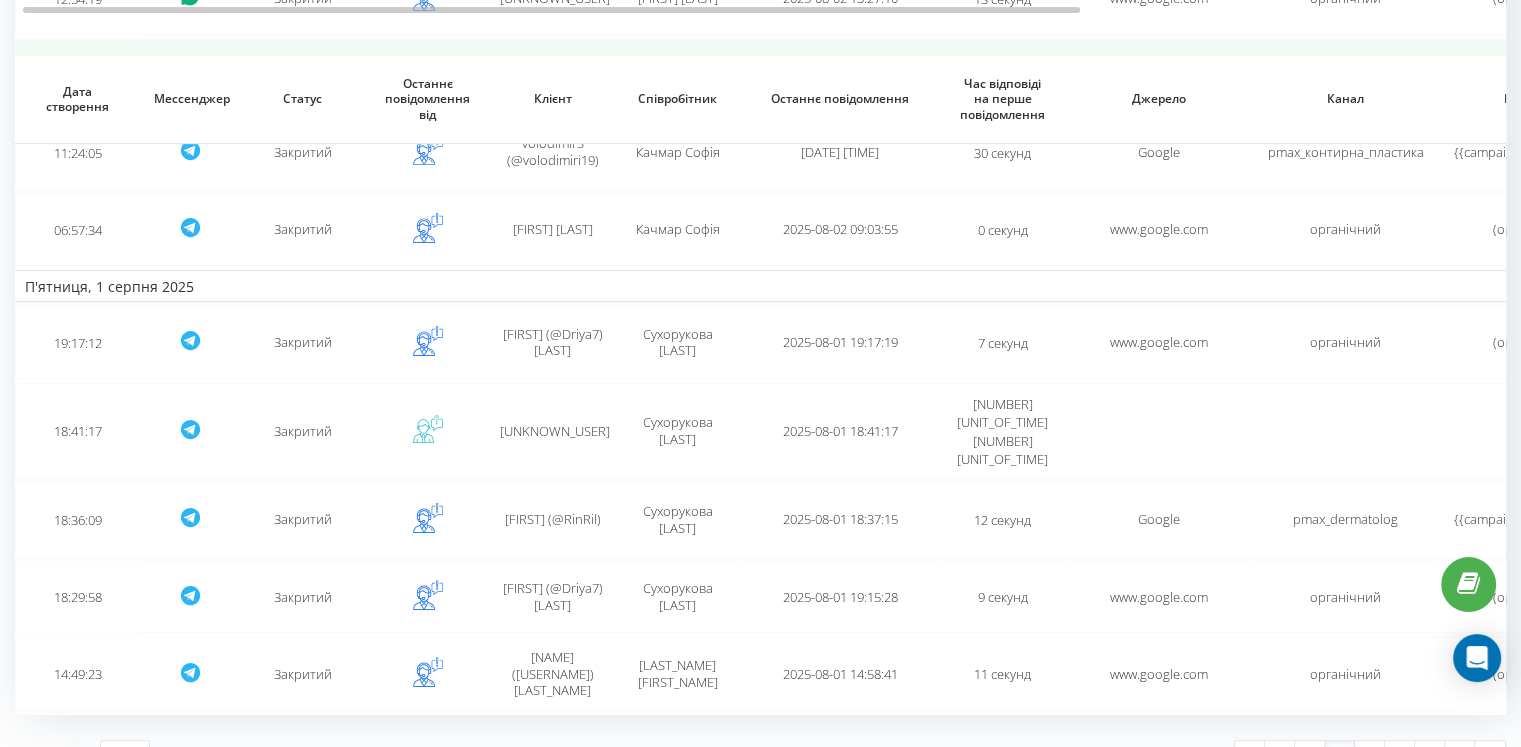scroll, scrollTop: 437, scrollLeft: 0, axis: vertical 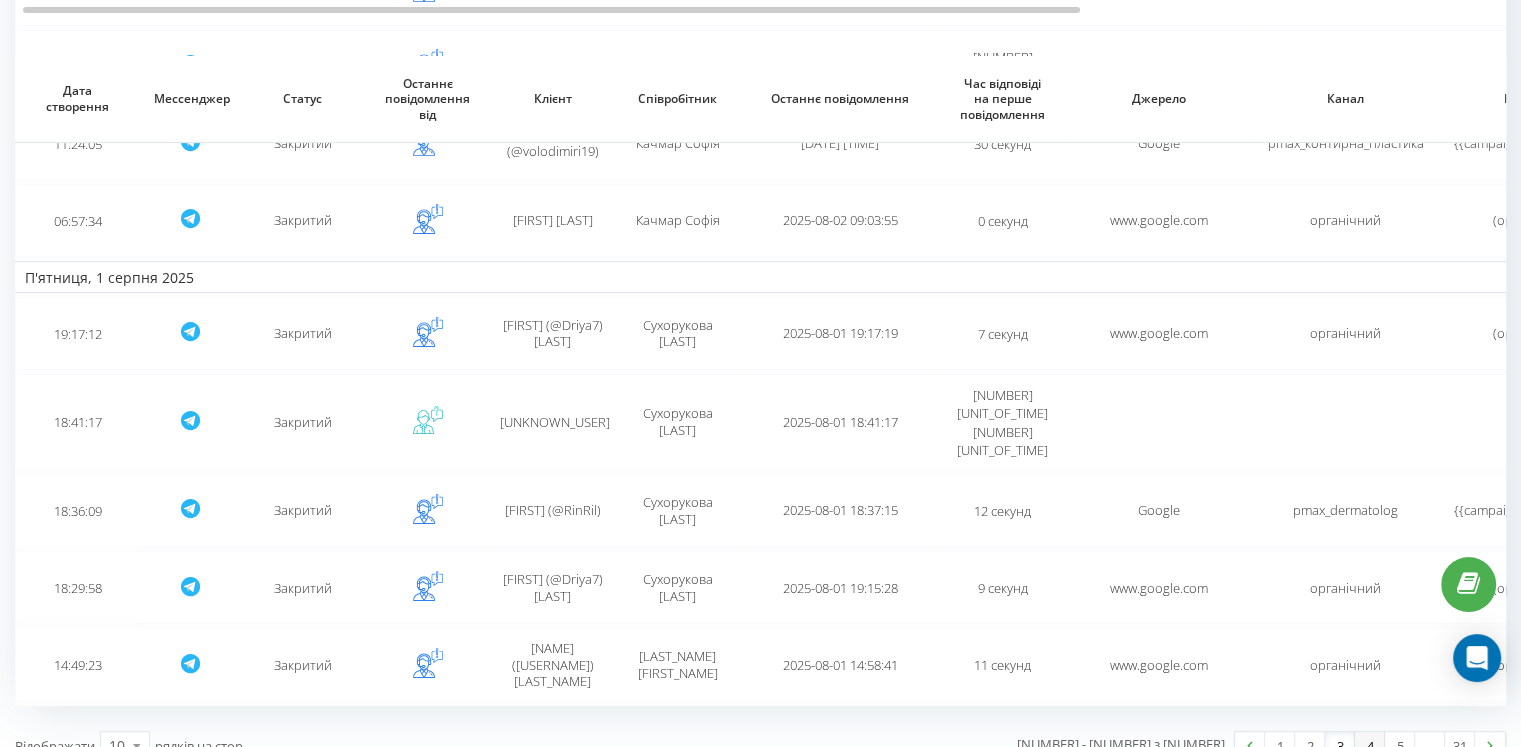 click on "4" at bounding box center (1370, 746) 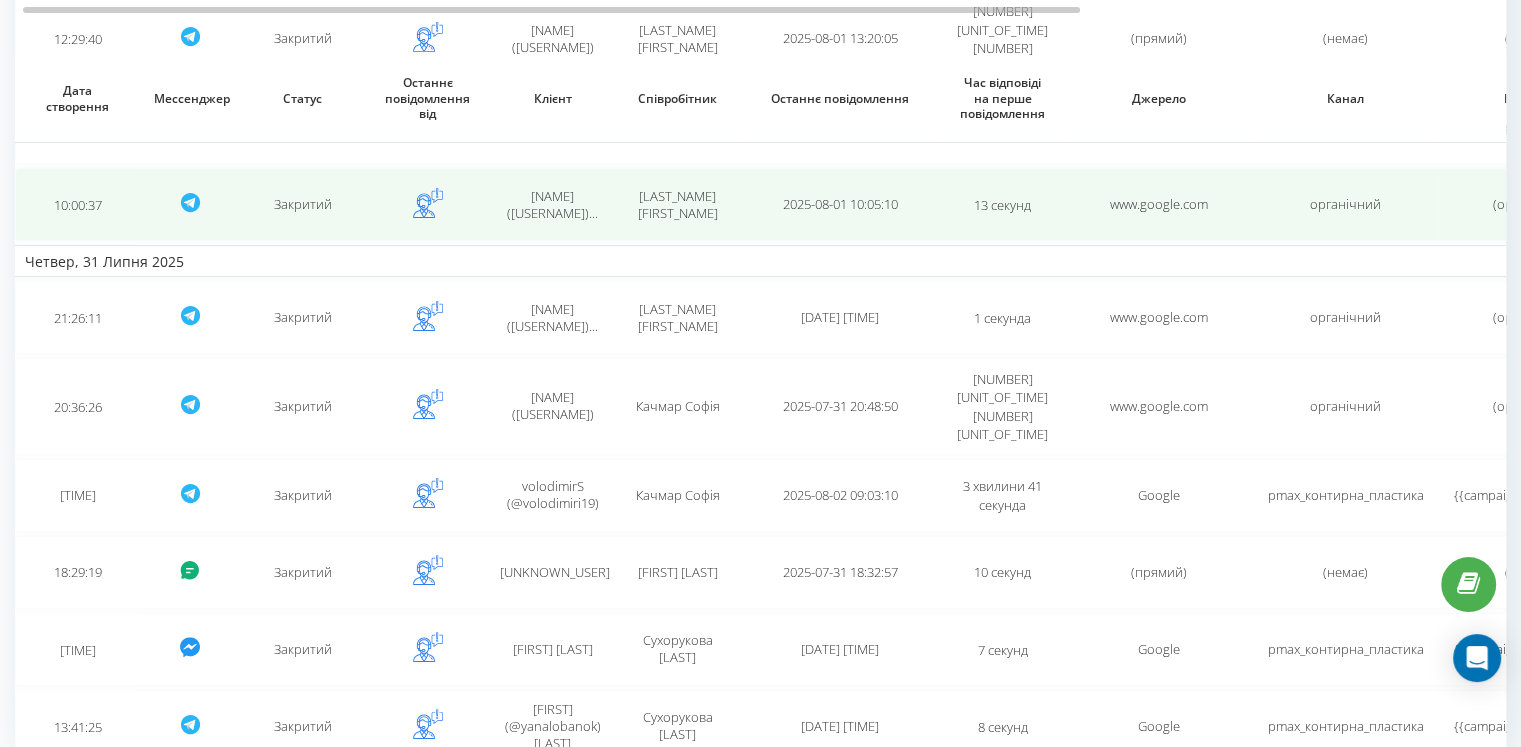 scroll, scrollTop: 437, scrollLeft: 0, axis: vertical 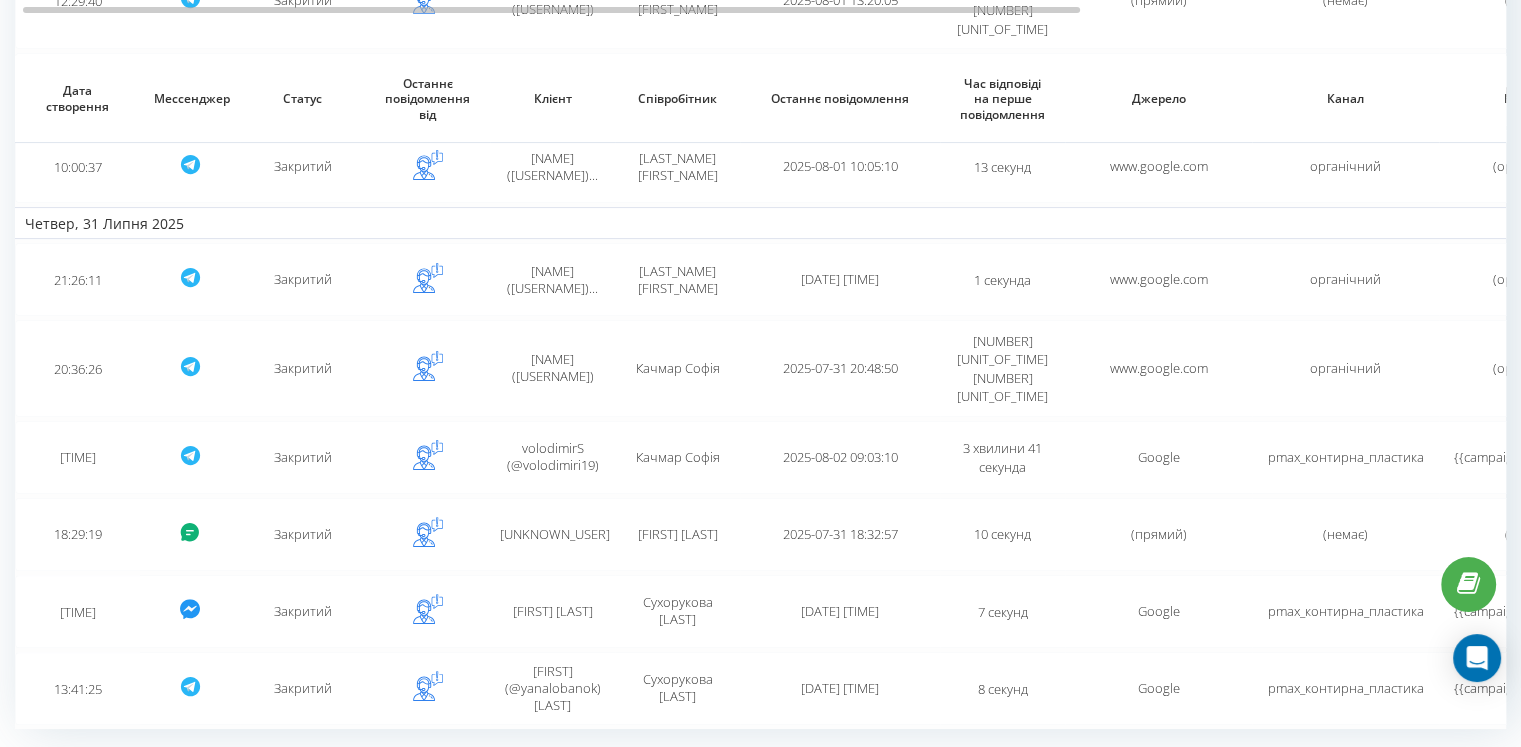 click on "5" at bounding box center [1400, 769] 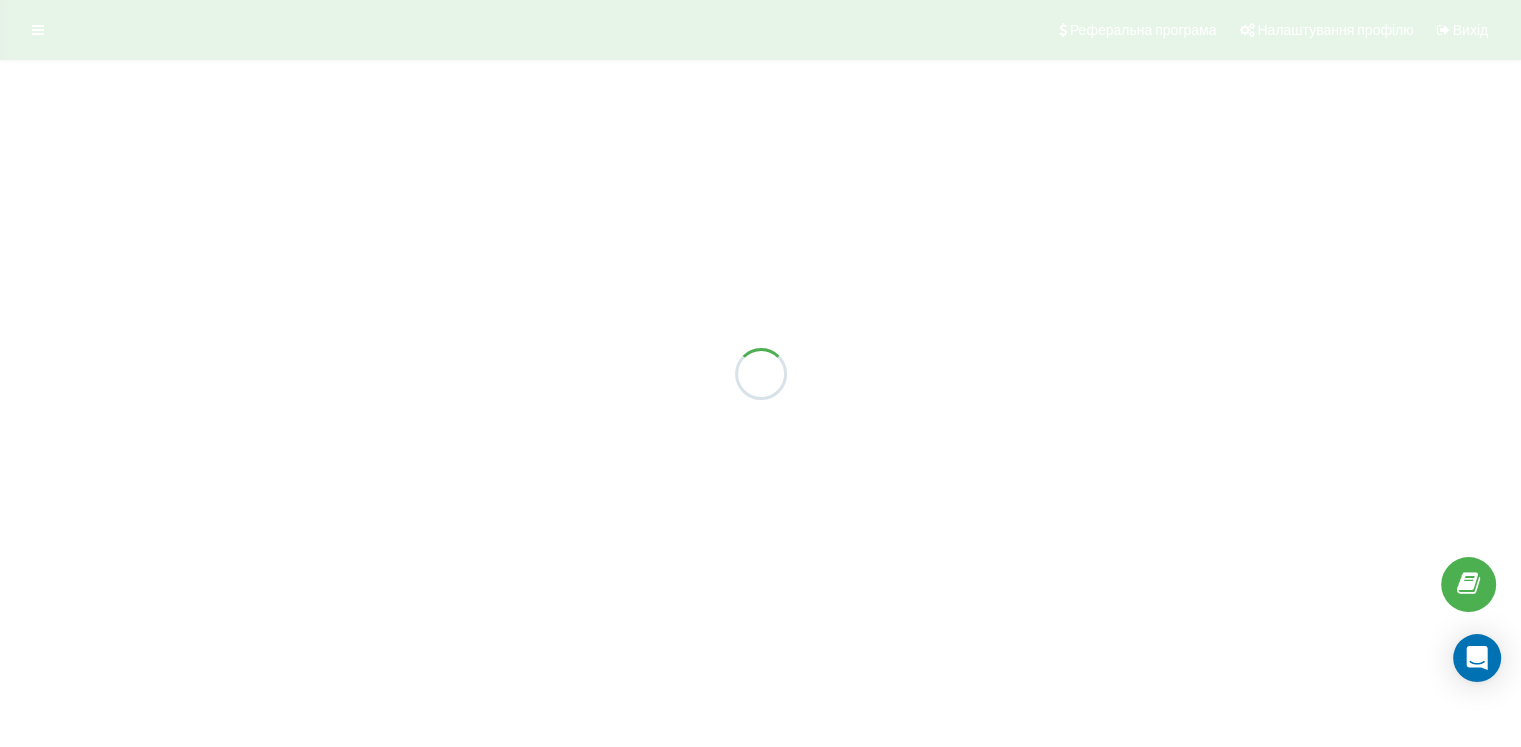 scroll, scrollTop: 0, scrollLeft: 0, axis: both 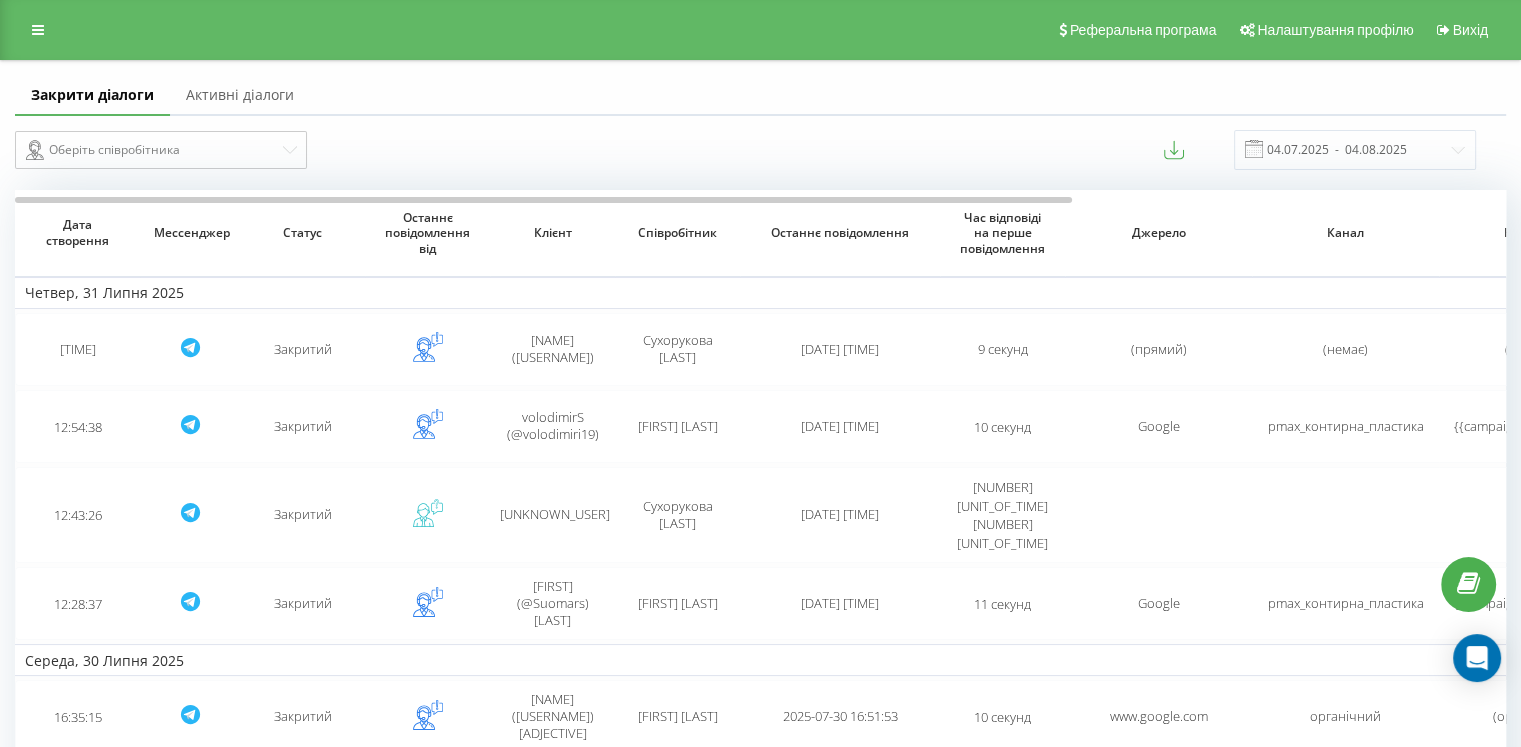 click on "Співробітник" at bounding box center (677, 232) 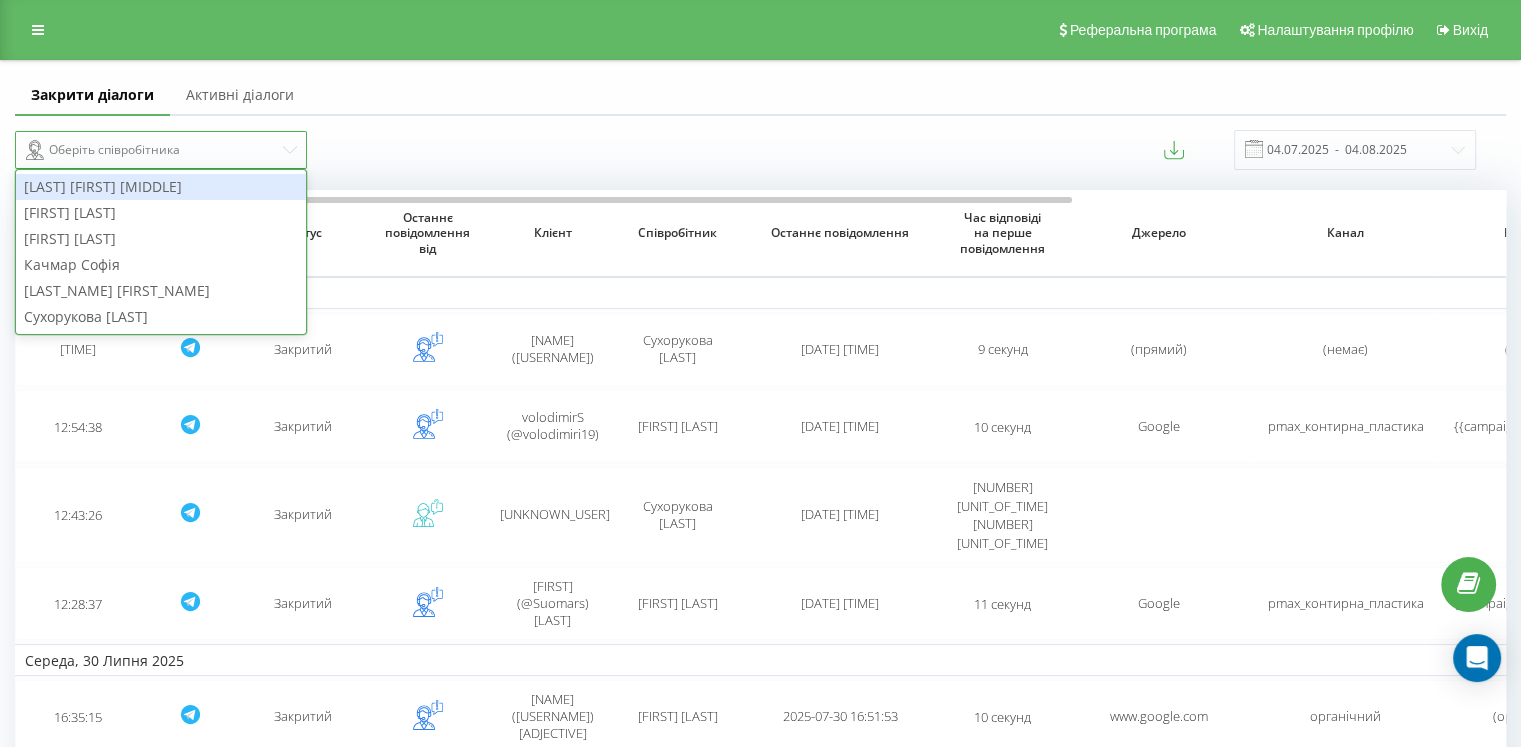 click on "Оберіть співробітника" at bounding box center [153, 150] 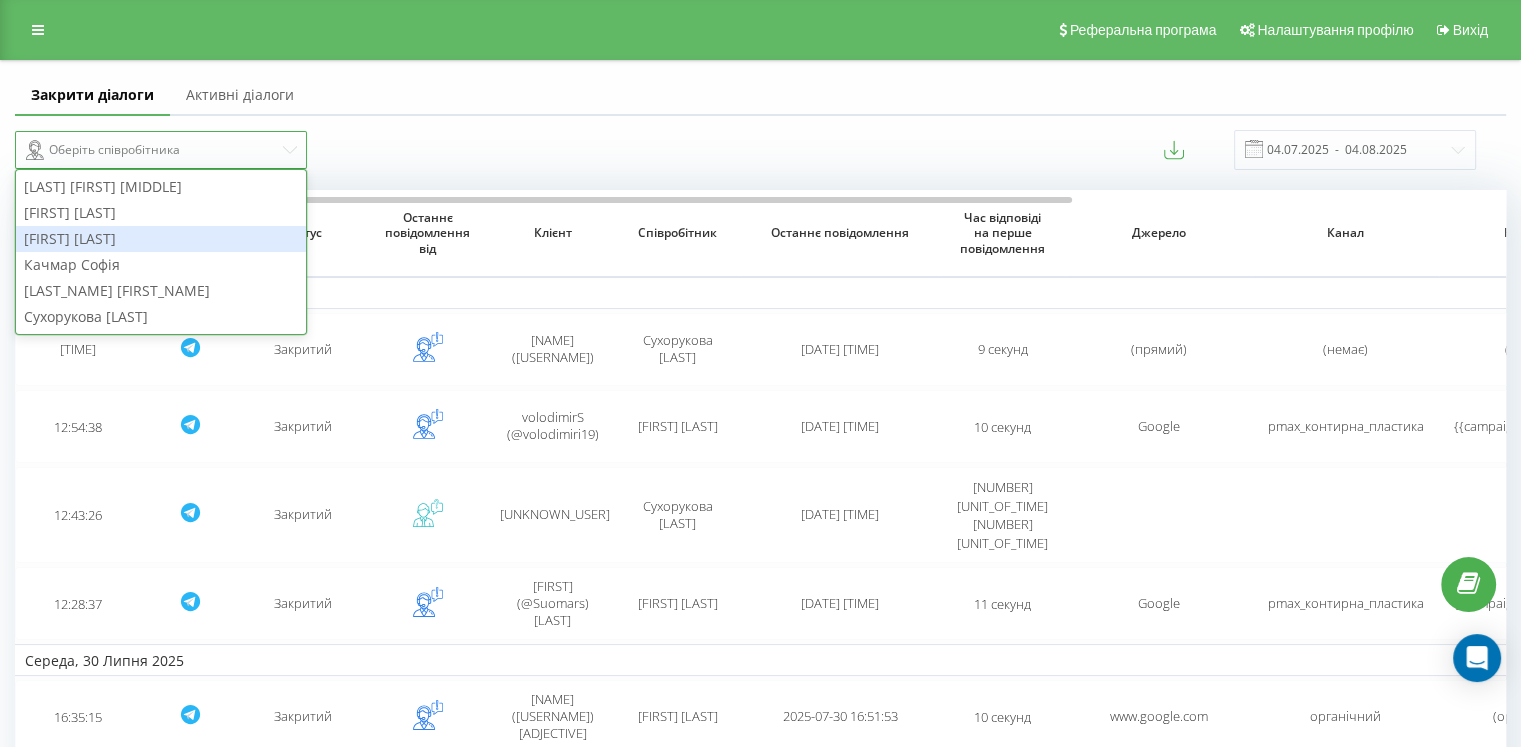 click on "Глушко Софія" at bounding box center (161, 239) 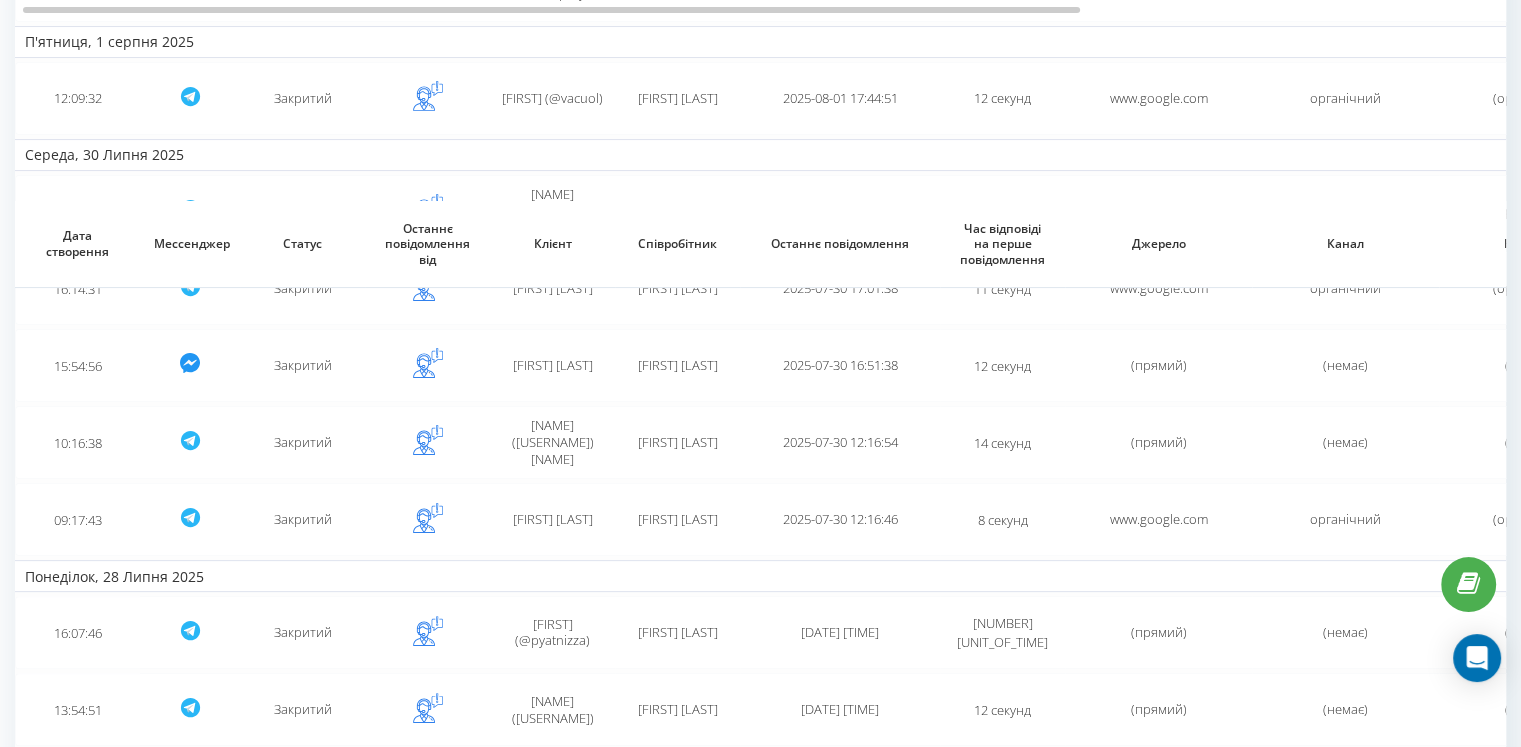 scroll, scrollTop: 509, scrollLeft: 0, axis: vertical 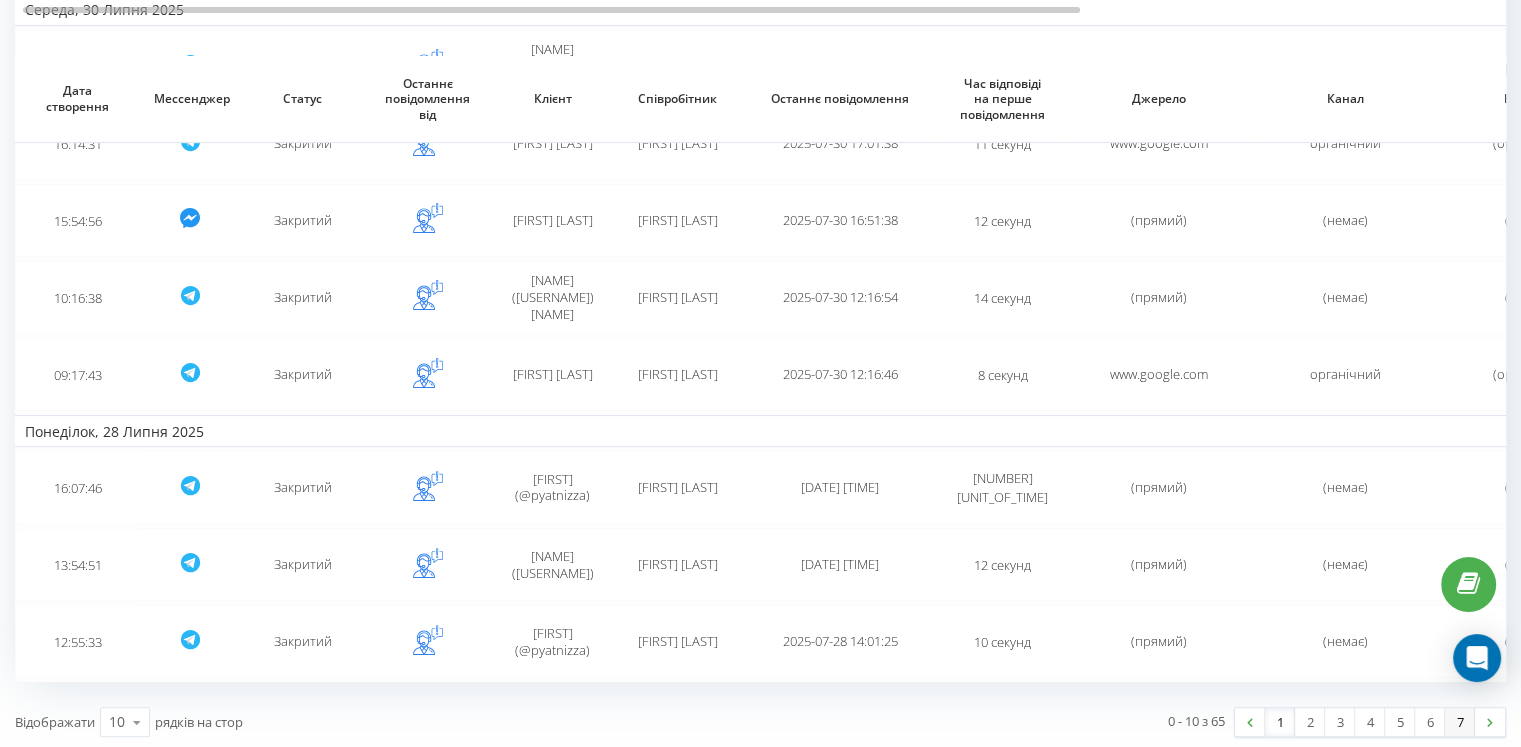 click on "7" at bounding box center [1460, 722] 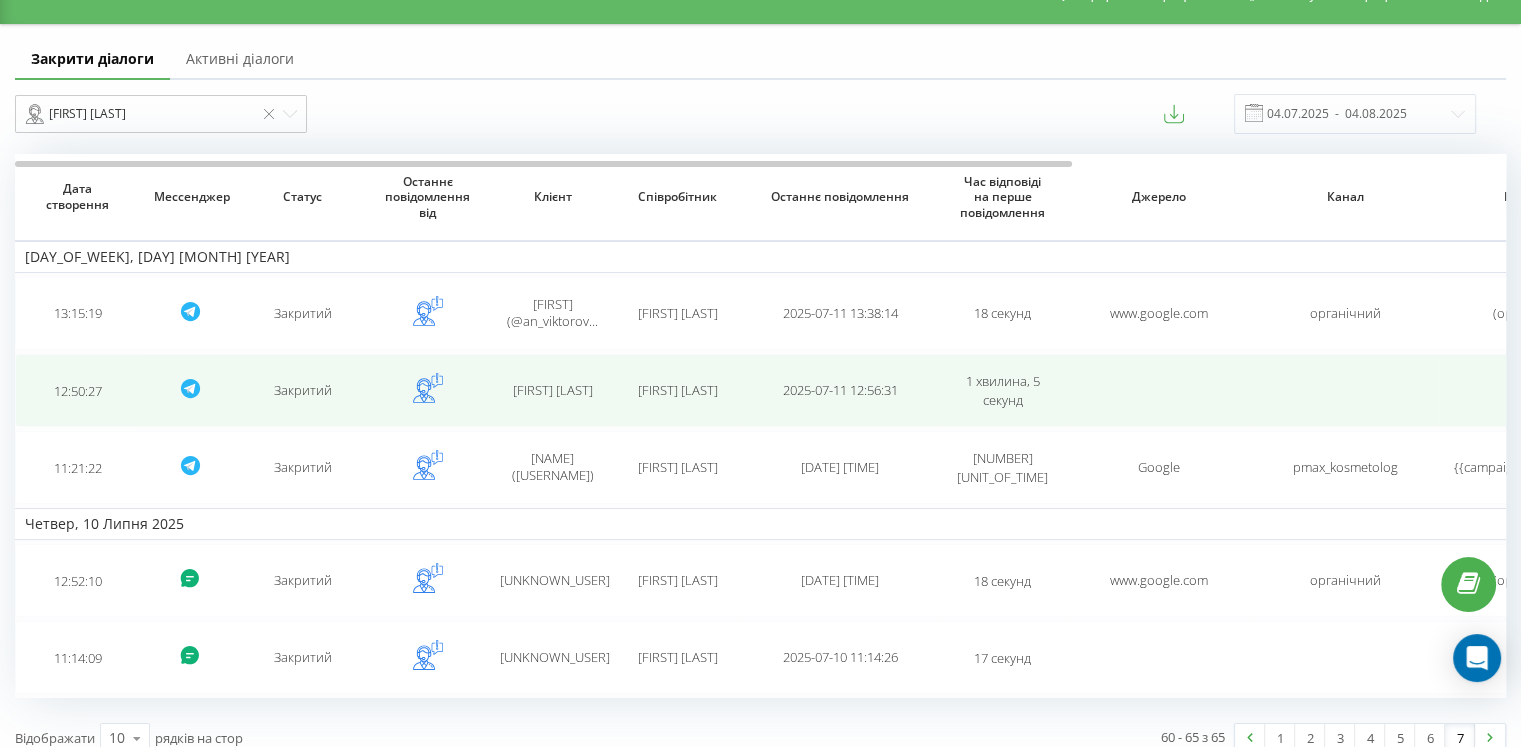 scroll, scrollTop: 53, scrollLeft: 0, axis: vertical 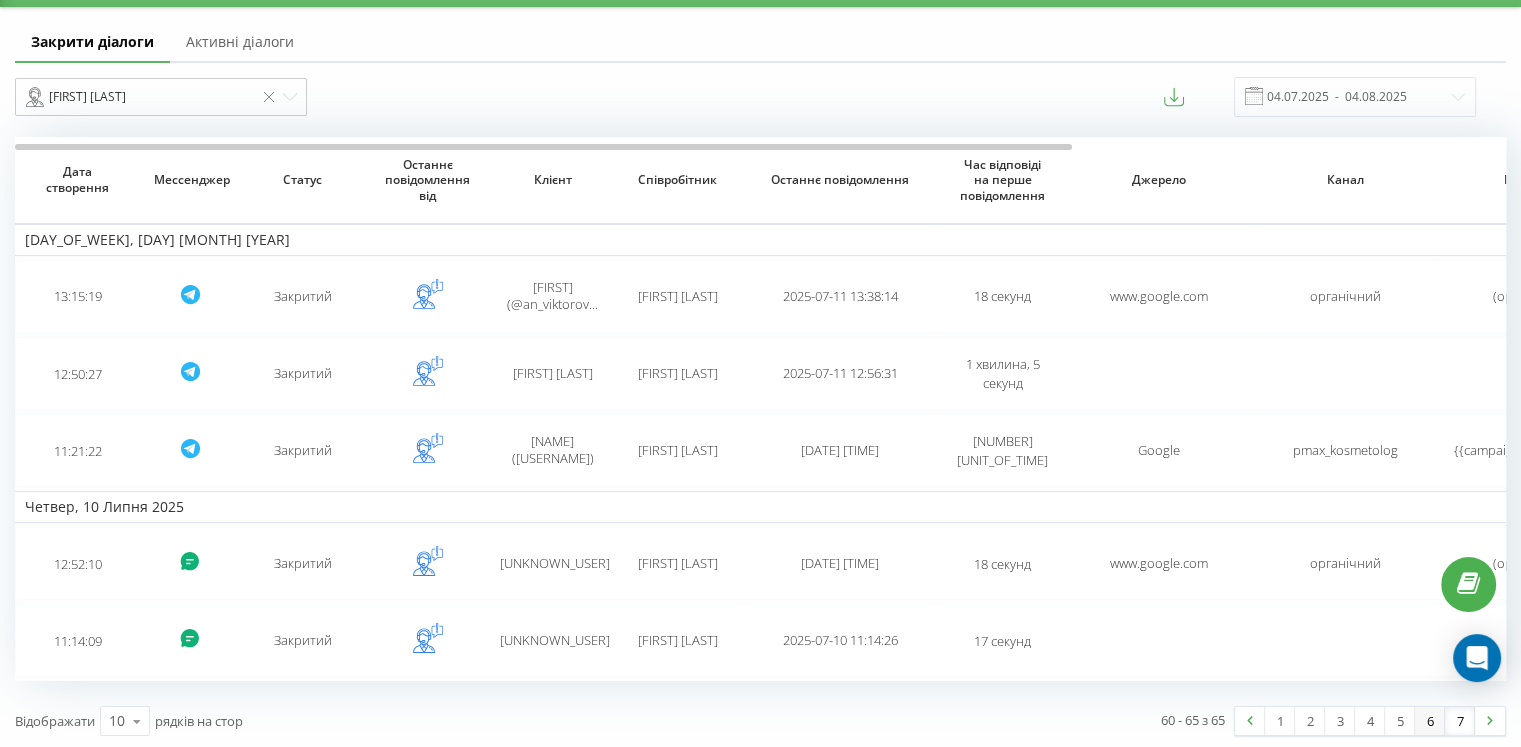 click on "6" at bounding box center (1430, 721) 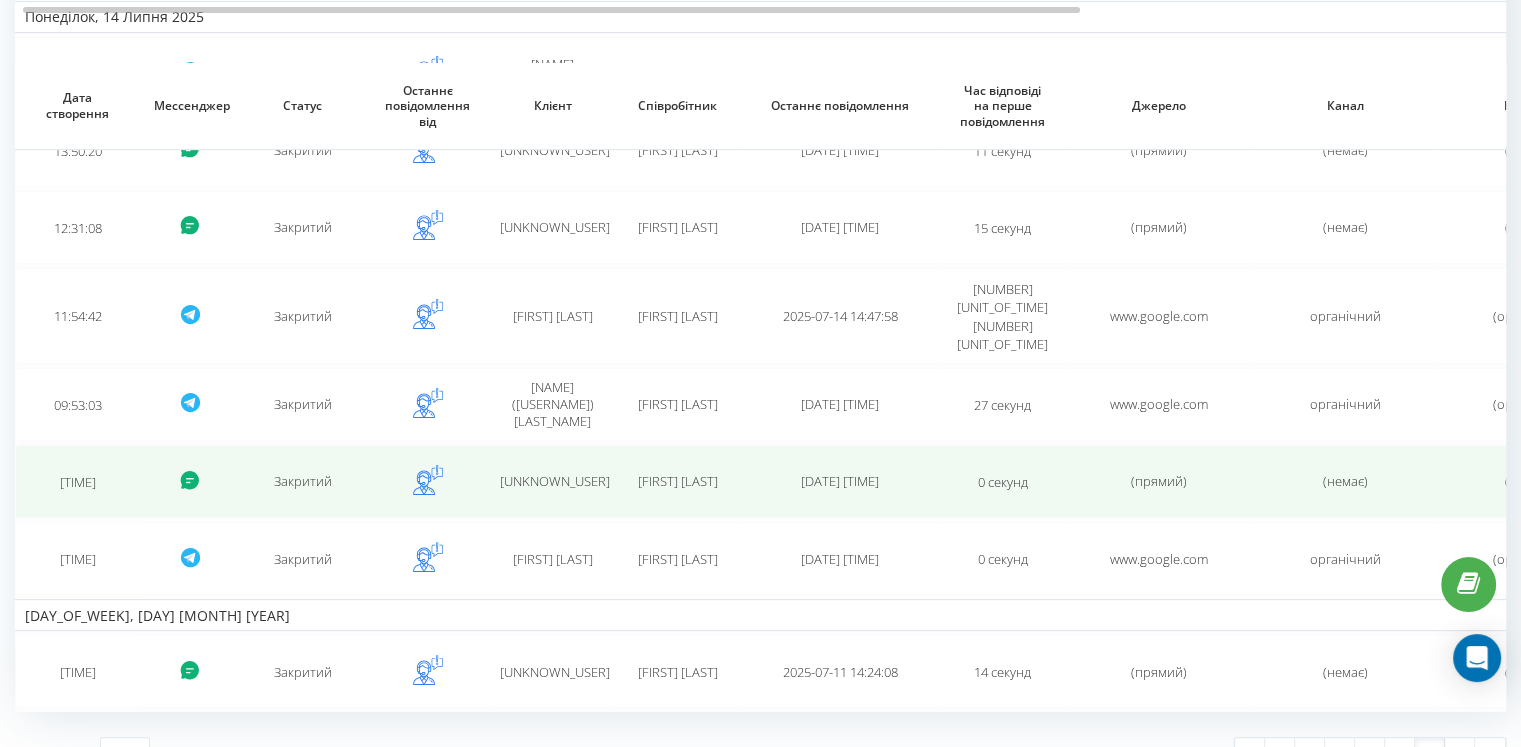 scroll, scrollTop: 473, scrollLeft: 0, axis: vertical 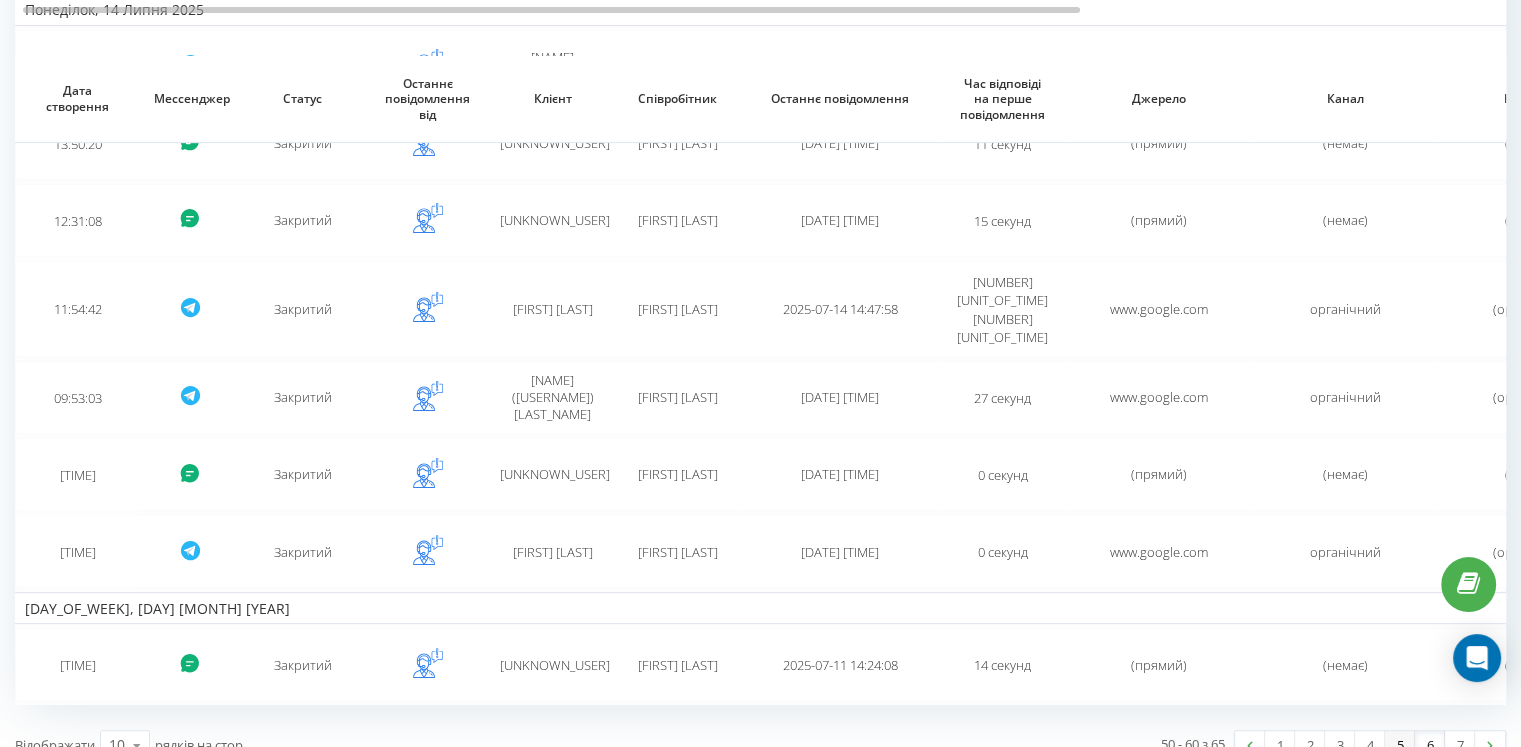 click on "5" at bounding box center (1400, 745) 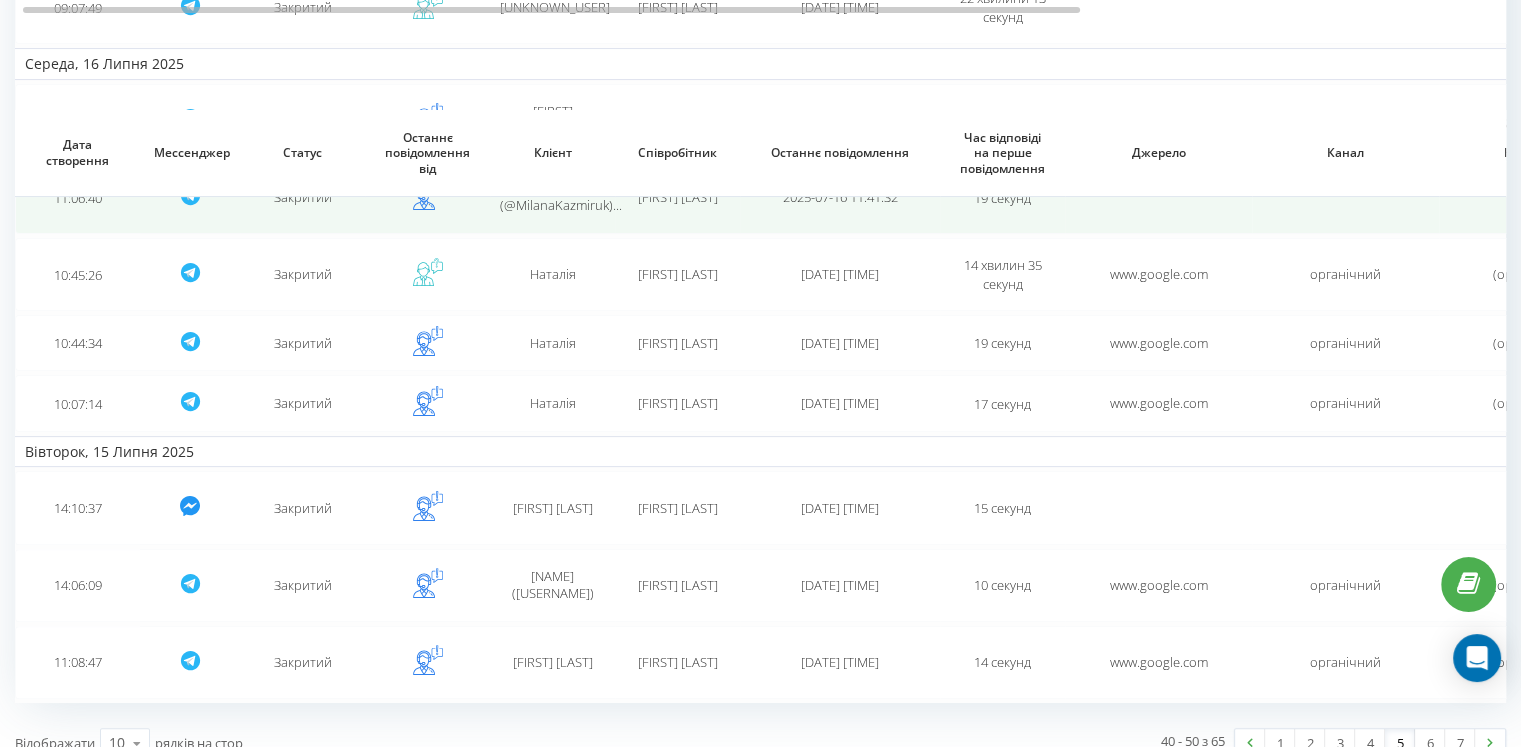 scroll, scrollTop: 473, scrollLeft: 0, axis: vertical 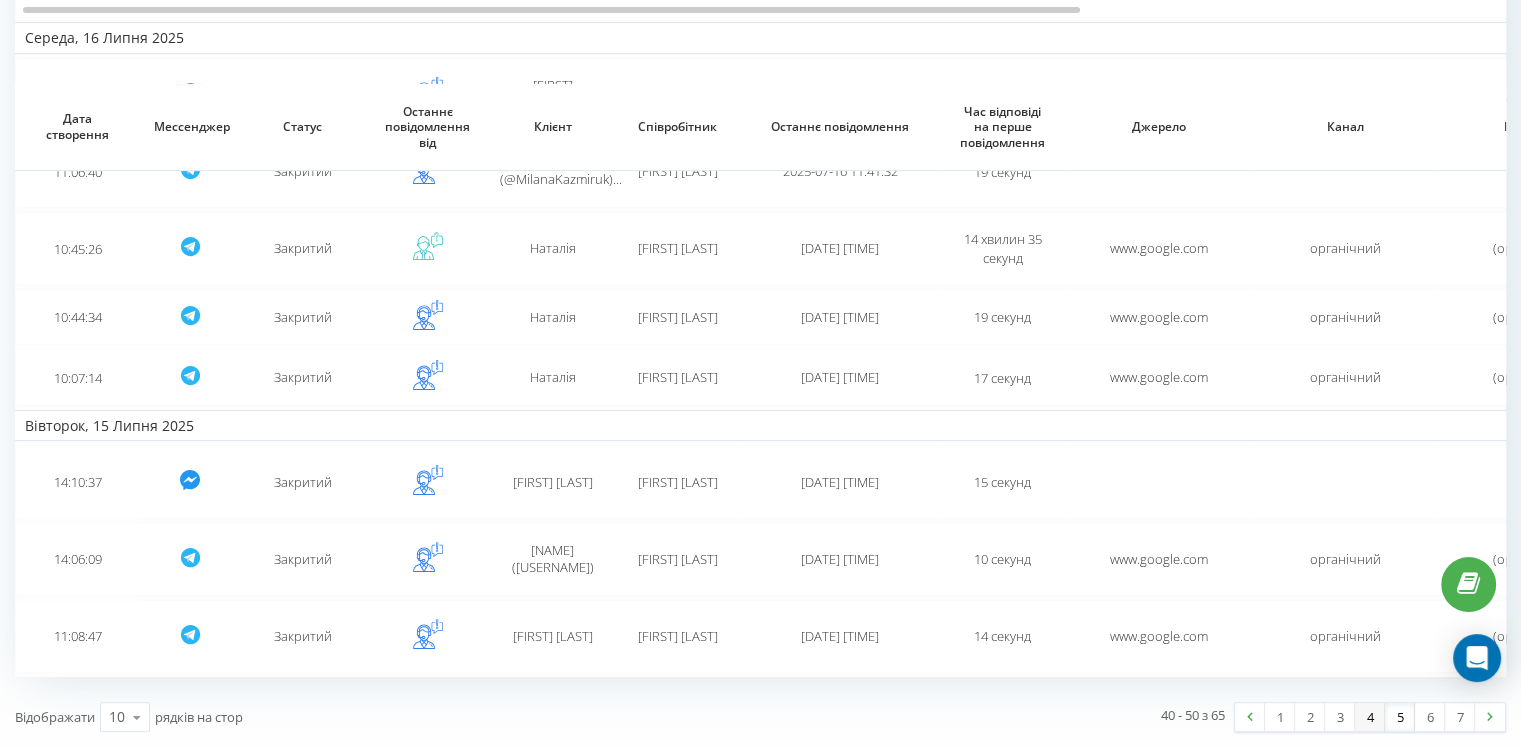 click on "4" at bounding box center (1370, 717) 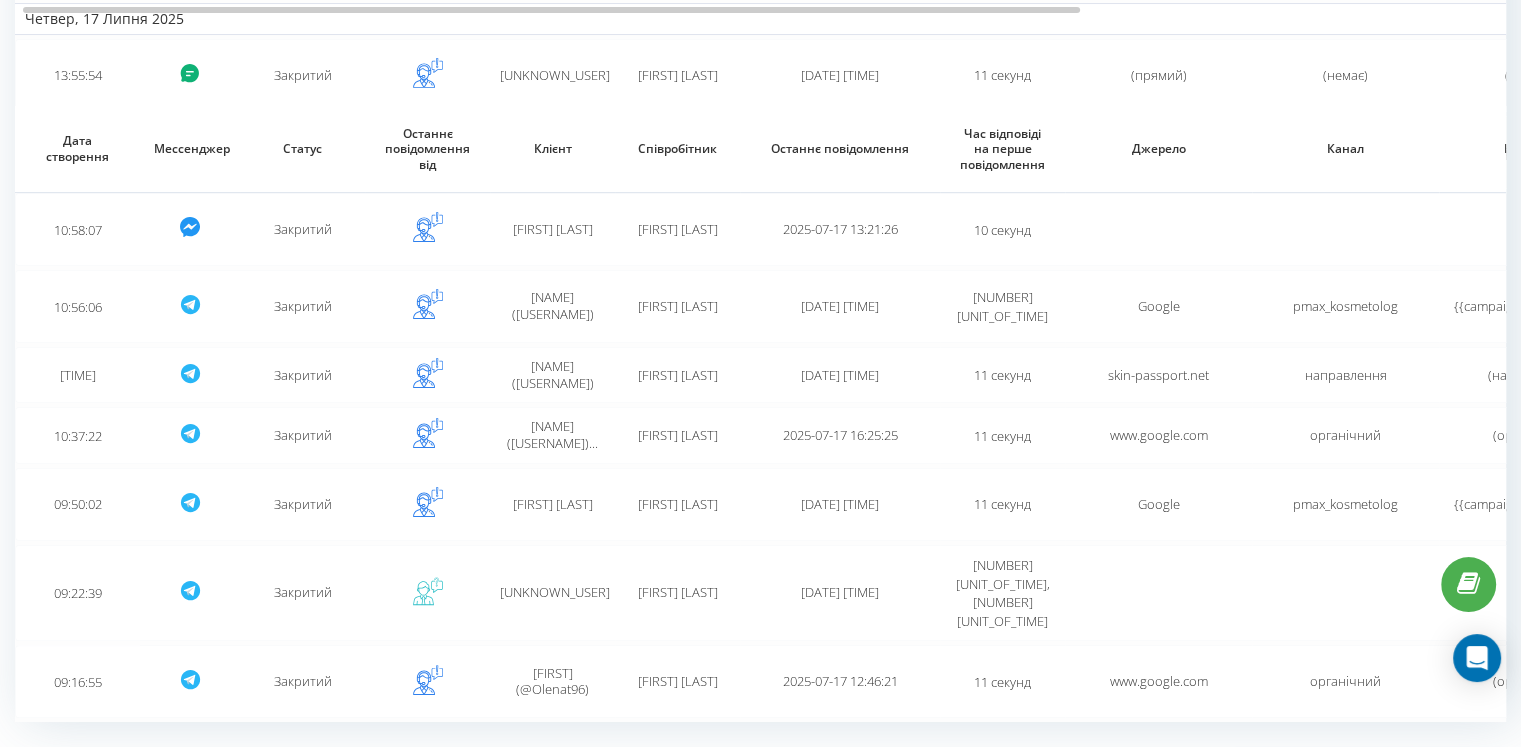 scroll, scrollTop: 437, scrollLeft: 0, axis: vertical 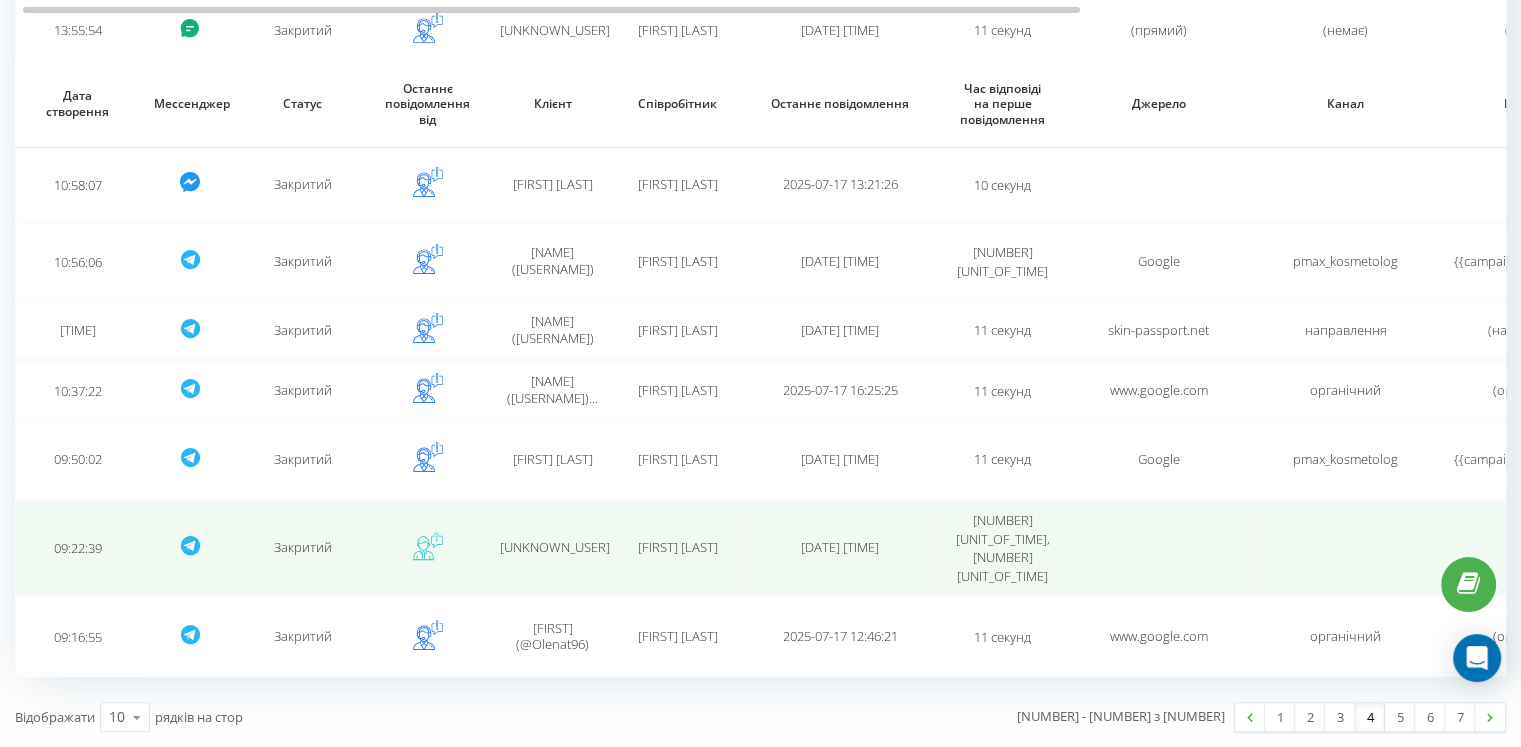click on "7 хвилин, 23 секунди" at bounding box center [1002, 548] 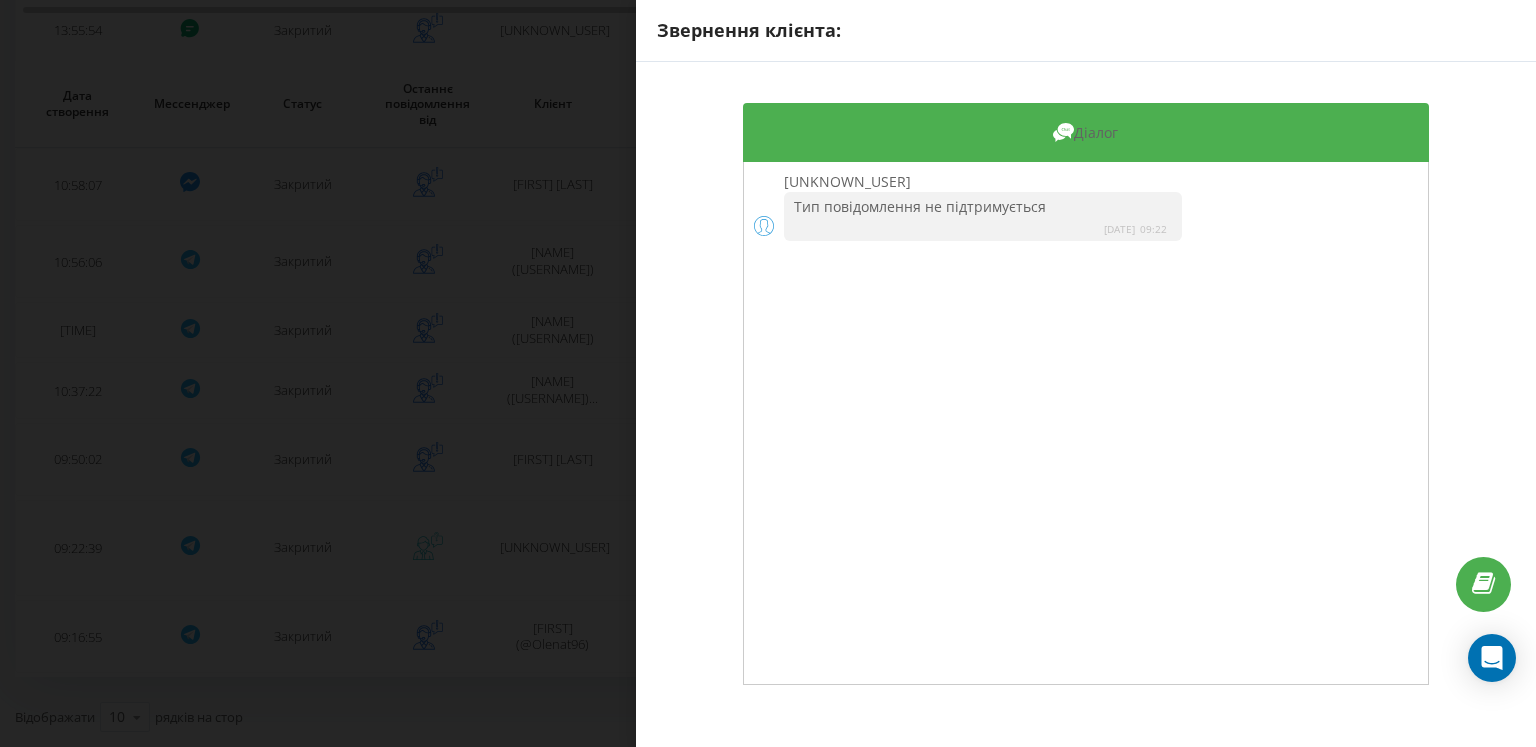 click on "Діалог Невідомий користувач Тип повідомлення не підтримується 2025-07-17 09:22" at bounding box center [1086, 394] 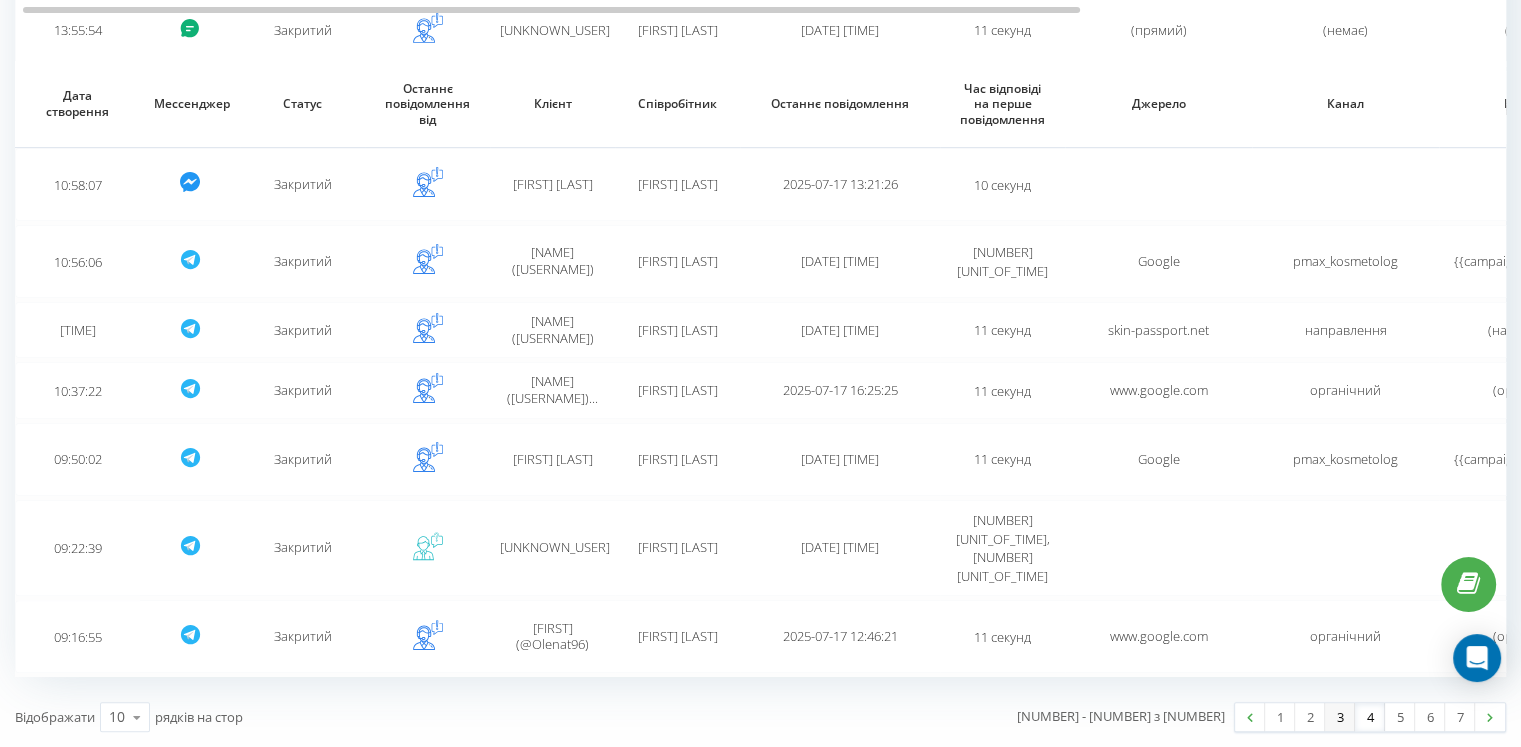 click on "3" at bounding box center [1340, 717] 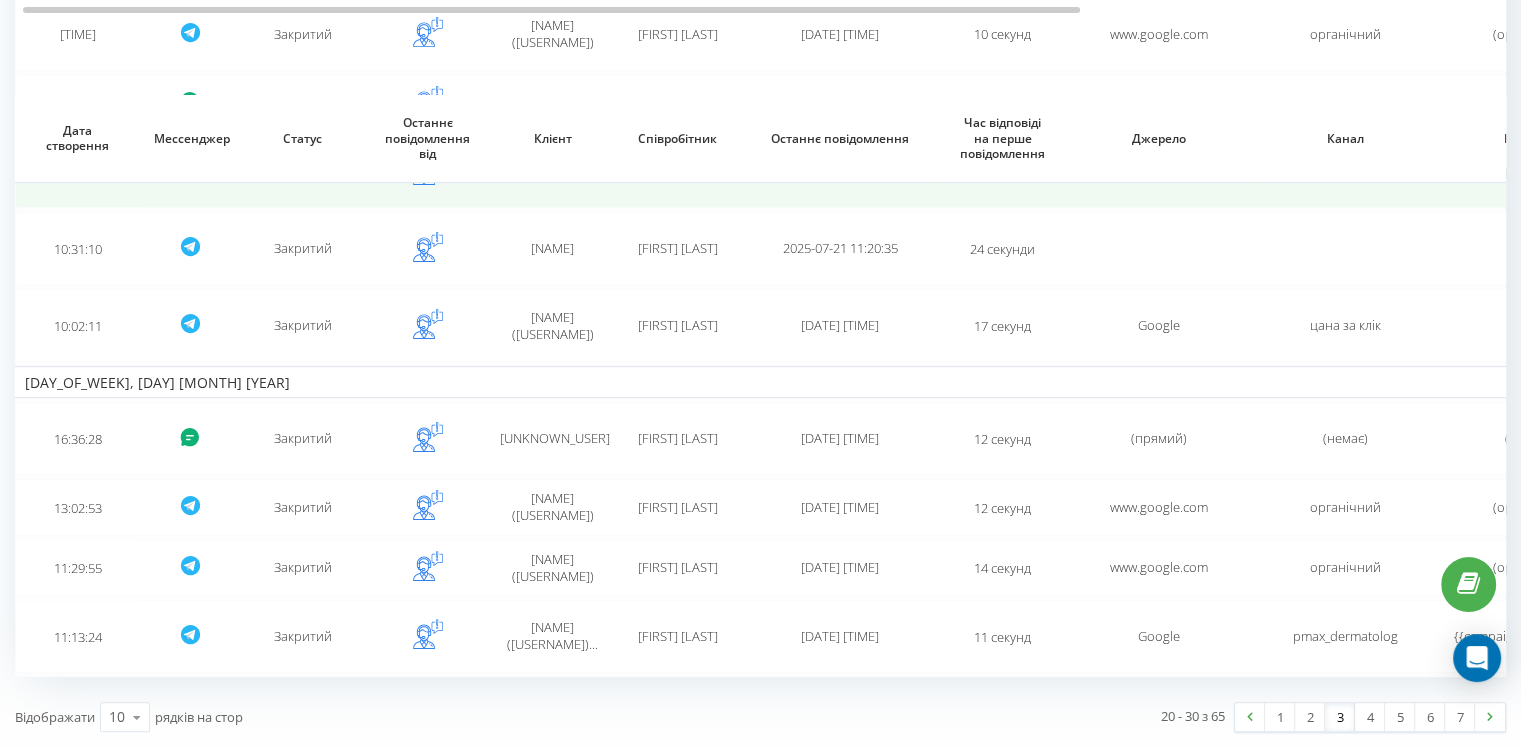 scroll, scrollTop: 473, scrollLeft: 0, axis: vertical 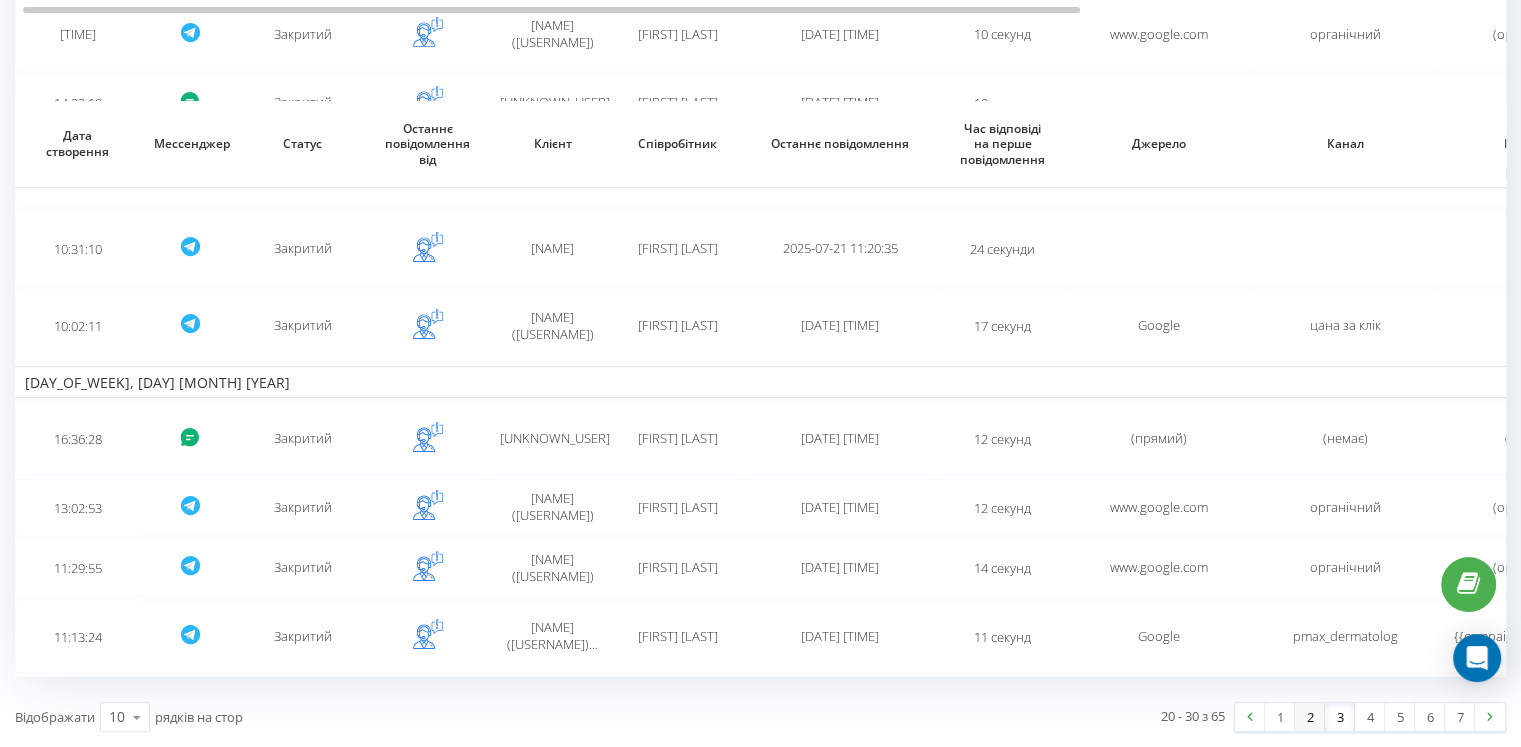 click on "2" at bounding box center [1310, 717] 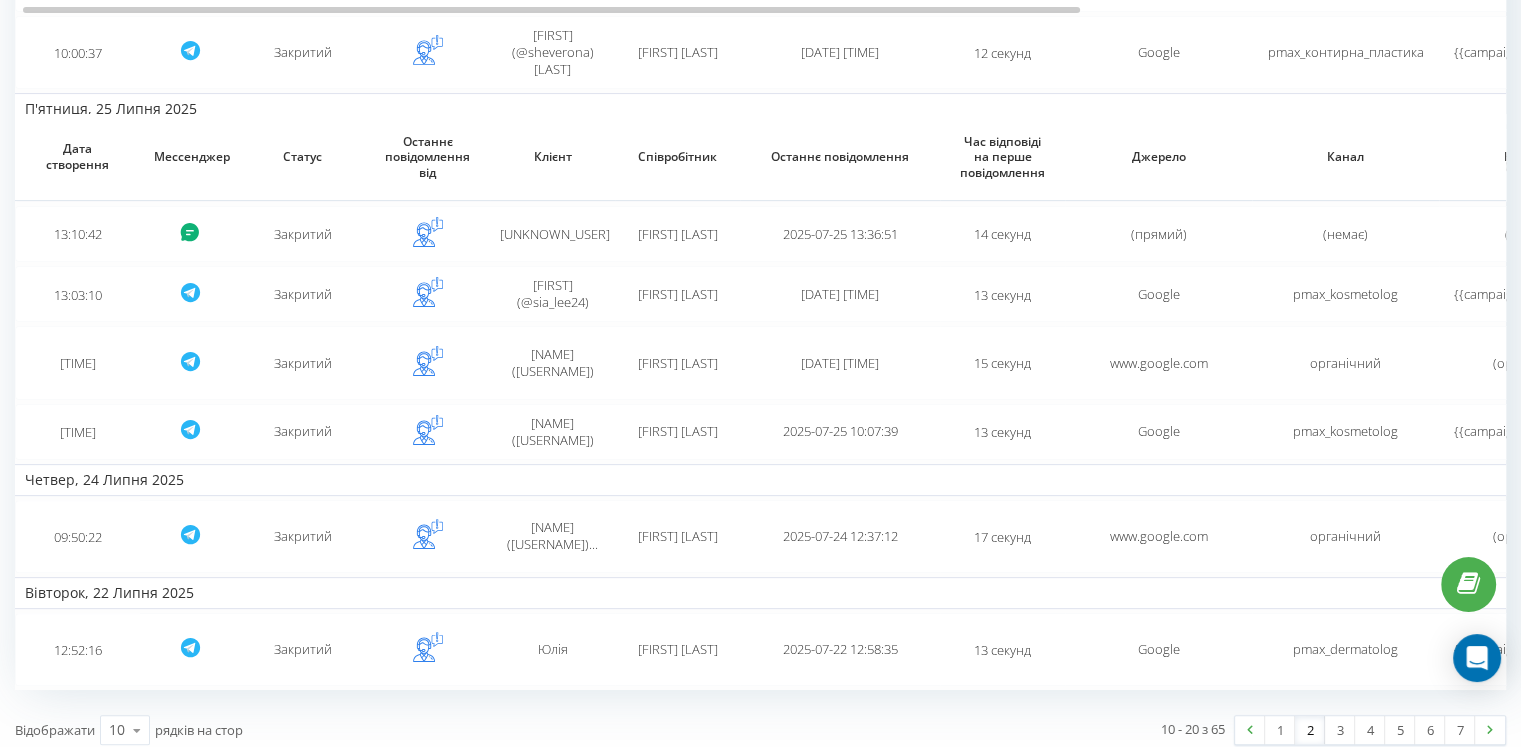 scroll, scrollTop: 509, scrollLeft: 0, axis: vertical 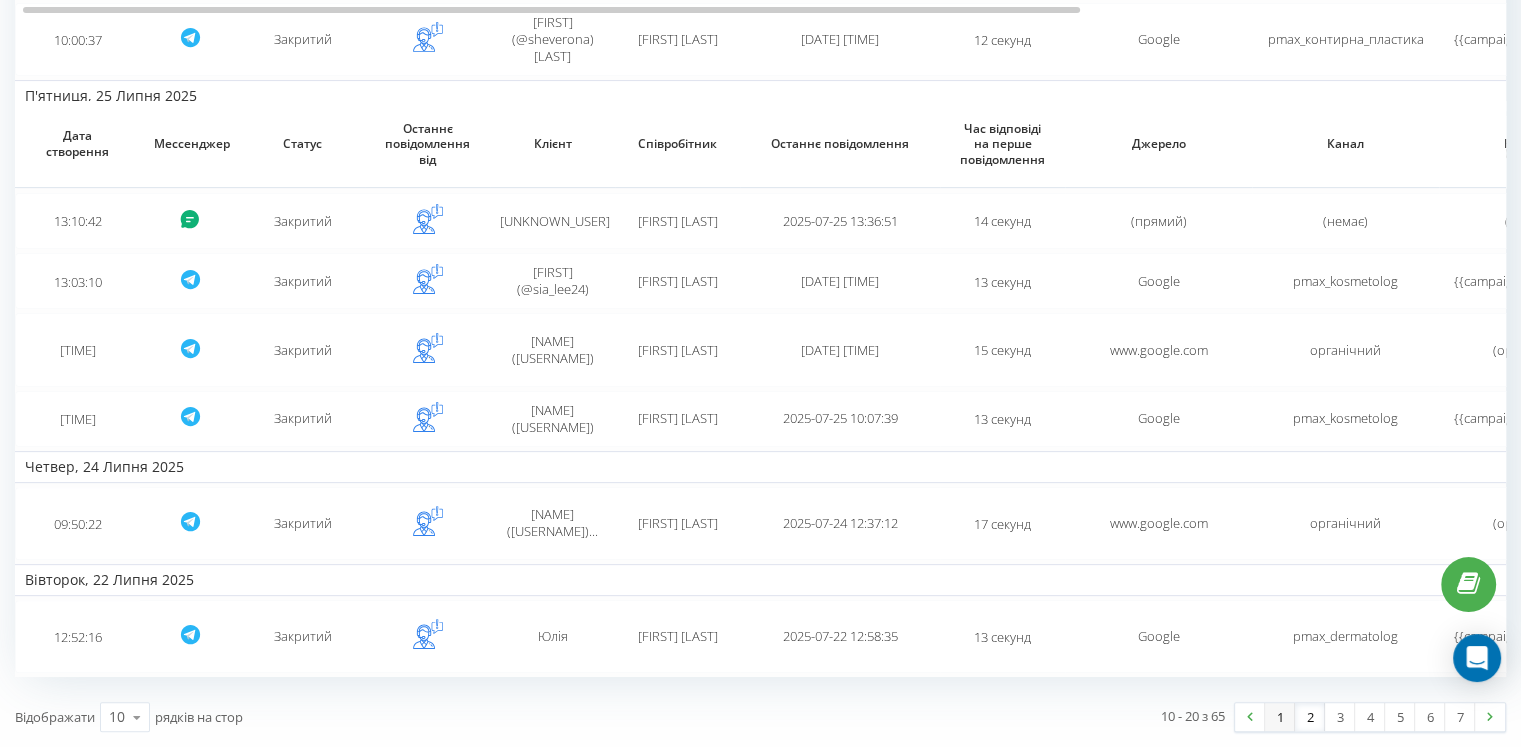click on "1" at bounding box center (1280, 717) 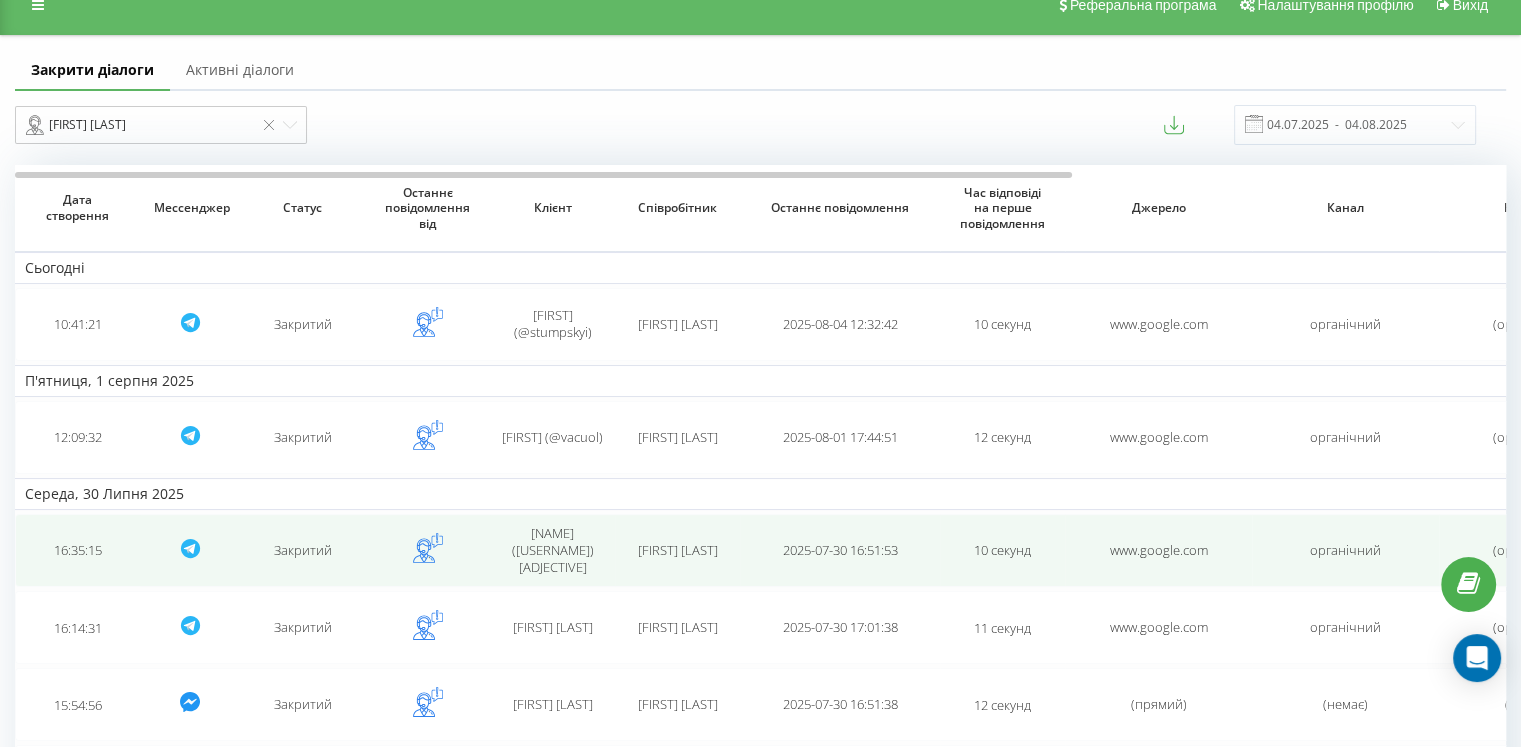 scroll, scrollTop: 0, scrollLeft: 0, axis: both 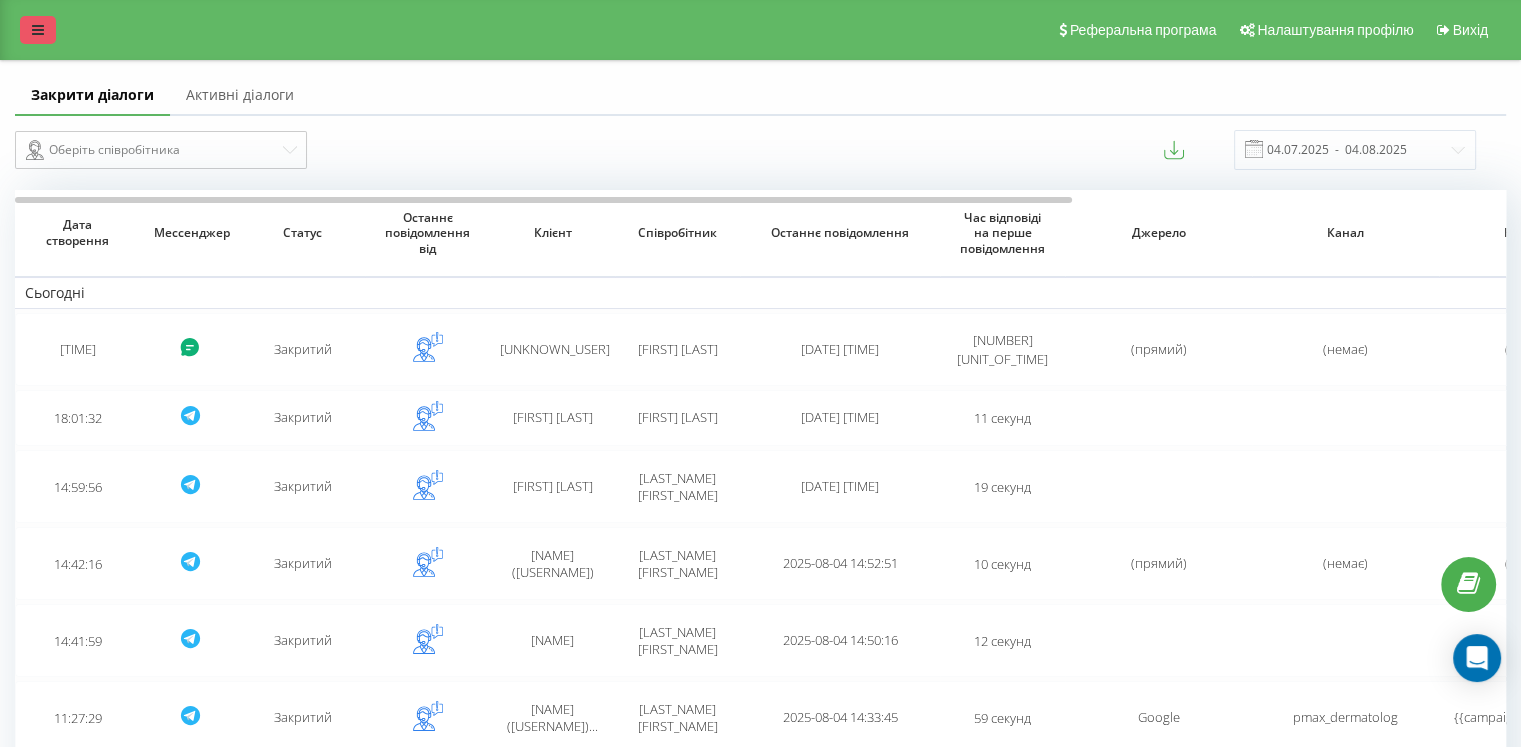 click at bounding box center [38, 30] 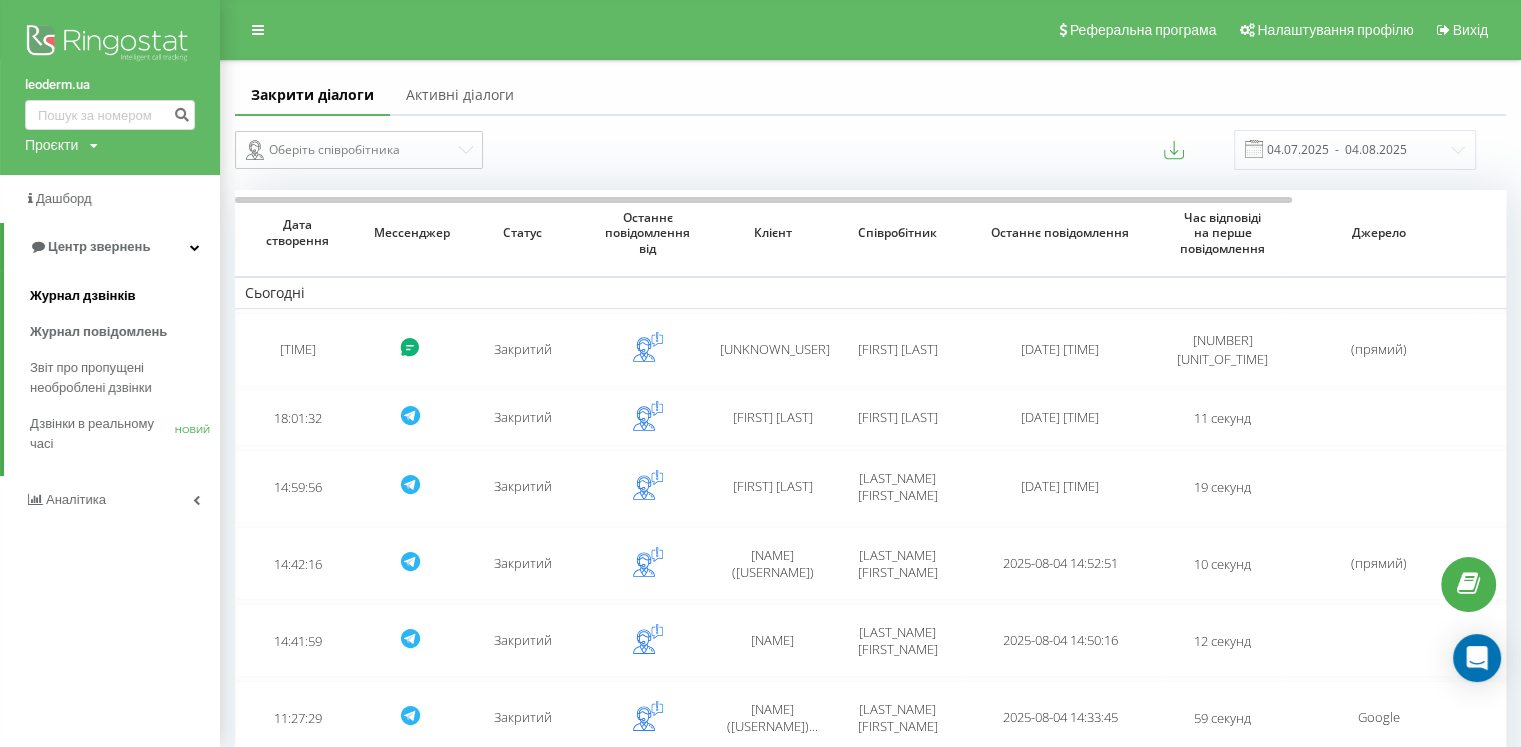 click on "Журнал дзвінків" at bounding box center [83, 295] 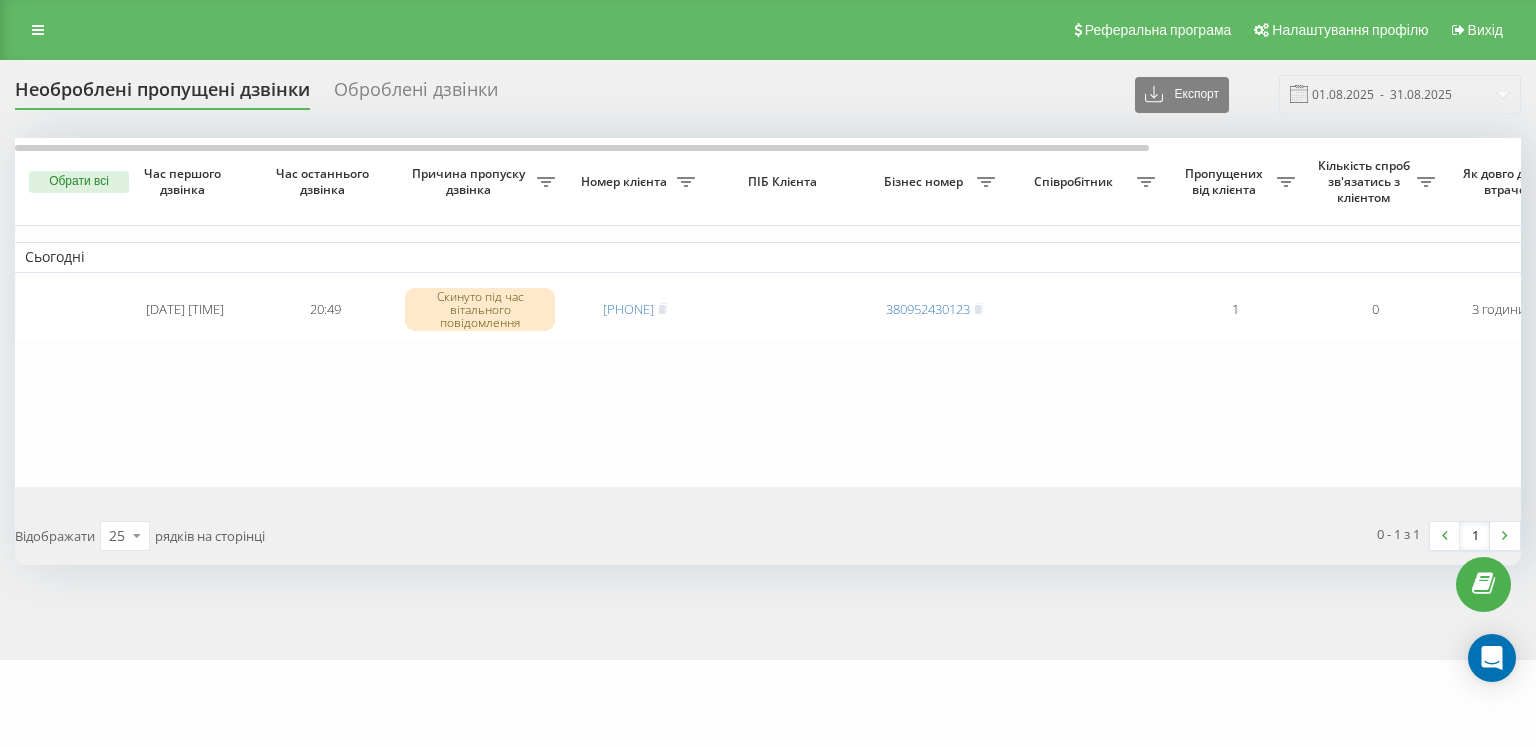 scroll, scrollTop: 0, scrollLeft: 0, axis: both 